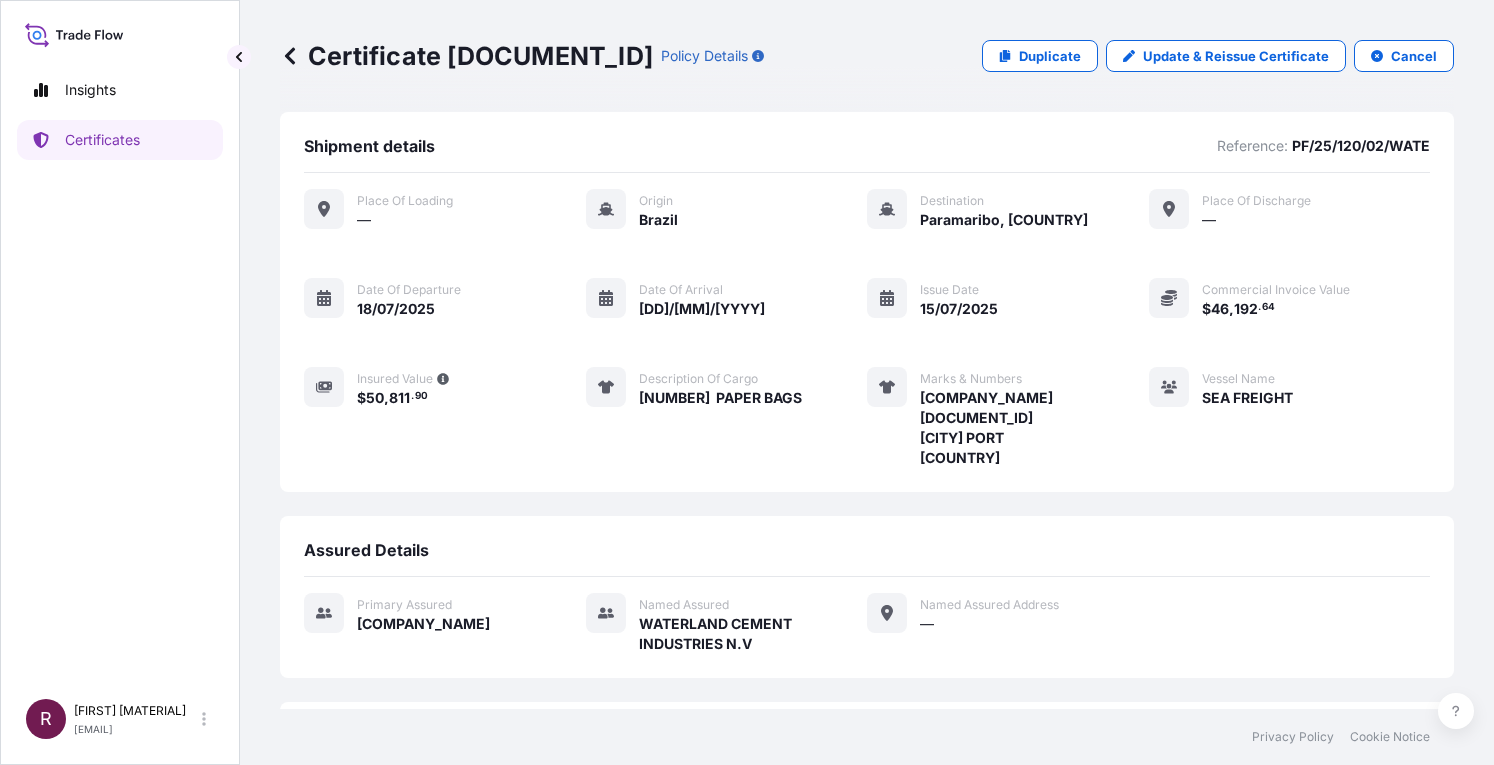 scroll, scrollTop: 0, scrollLeft: 0, axis: both 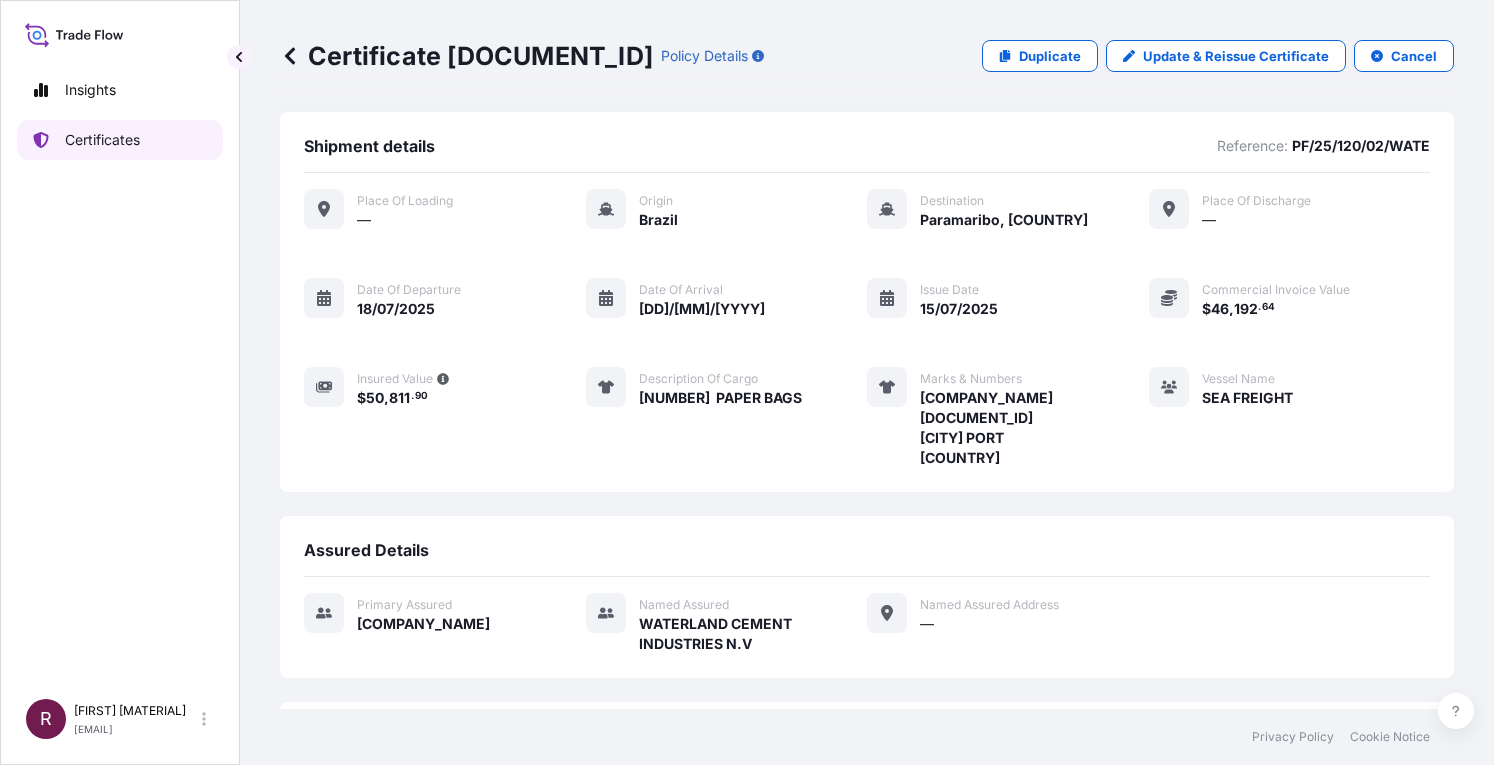 click on "Certificates" at bounding box center (102, 140) 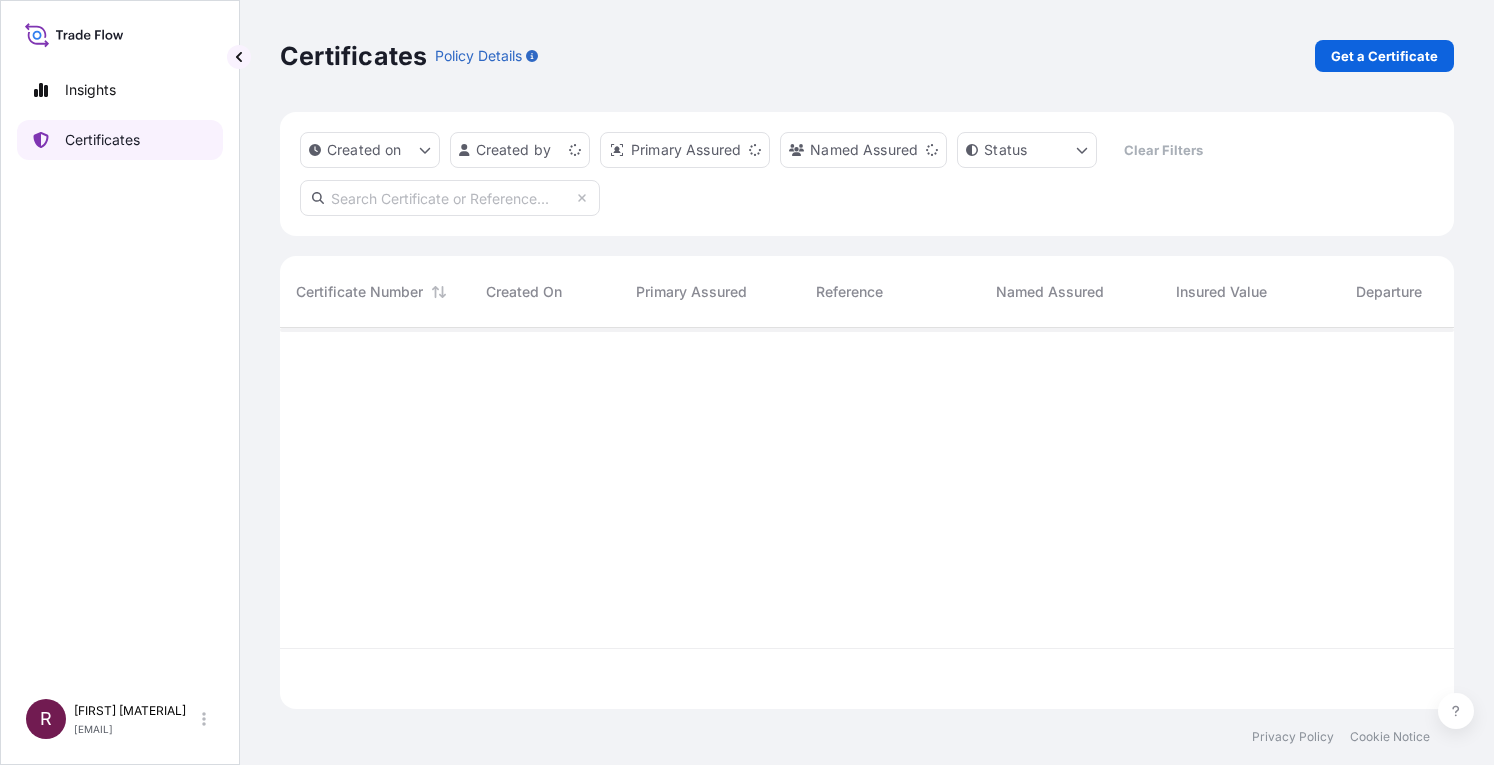 scroll, scrollTop: 16, scrollLeft: 16, axis: both 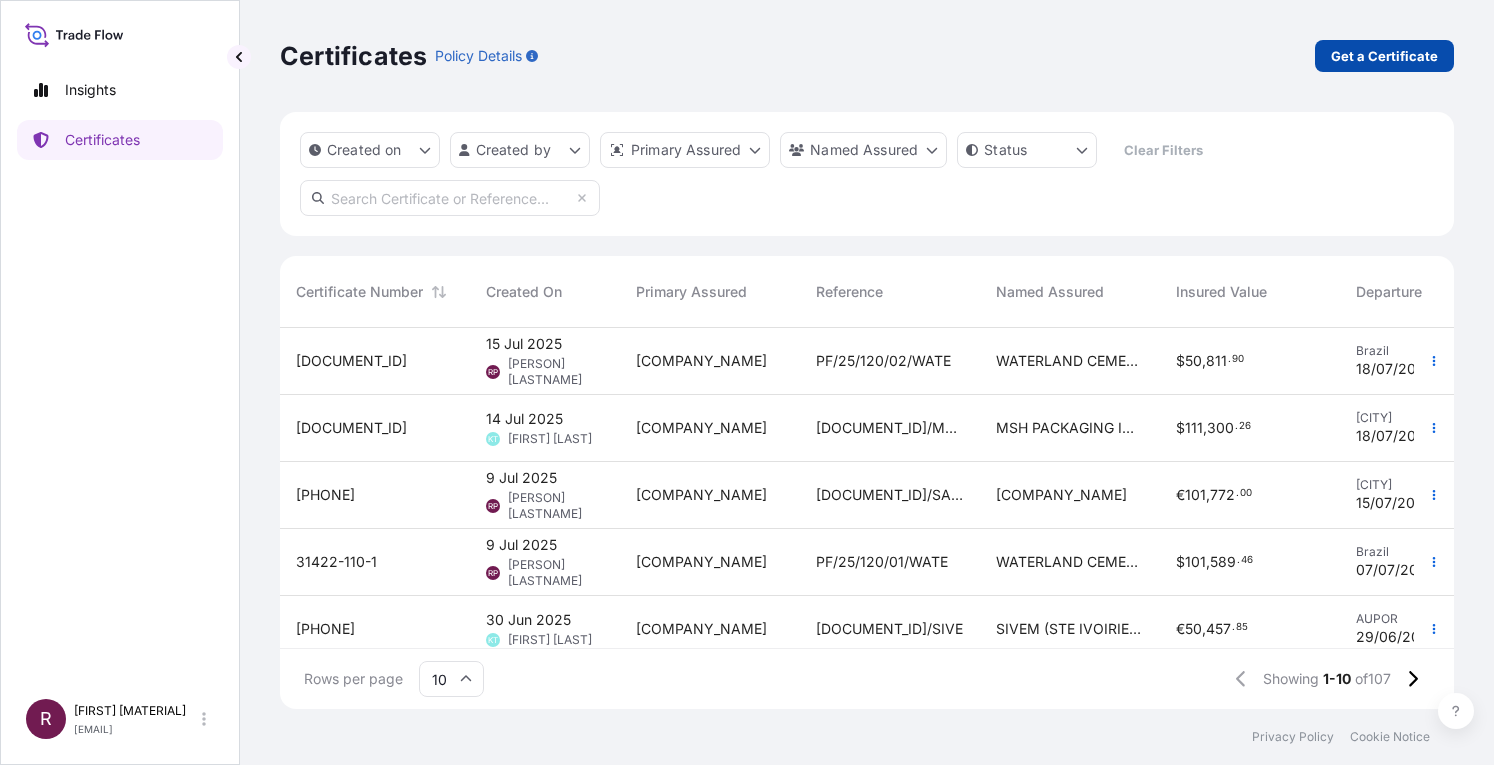 click on "Get a Certificate" at bounding box center [1384, 56] 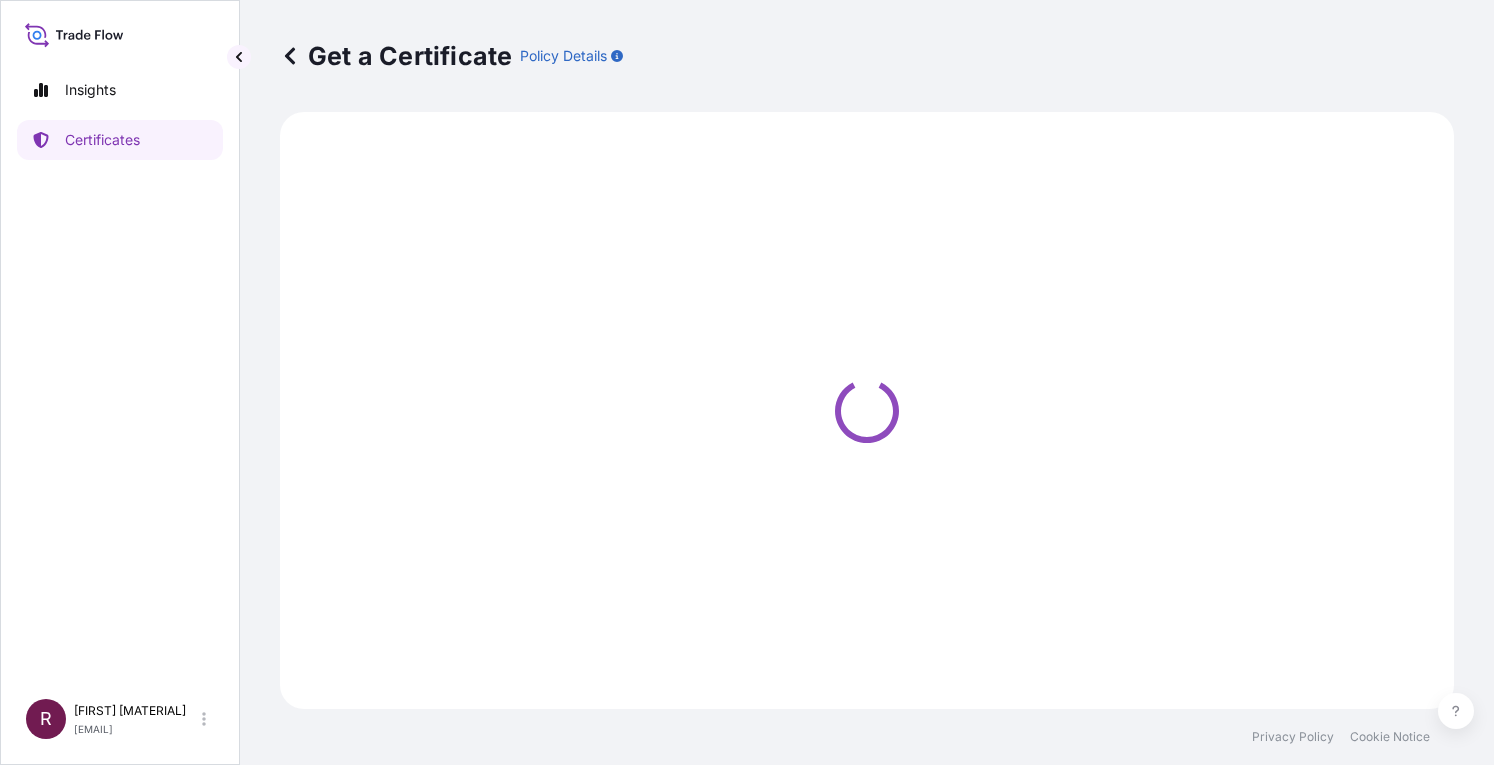 select on "Ocean Vessel" 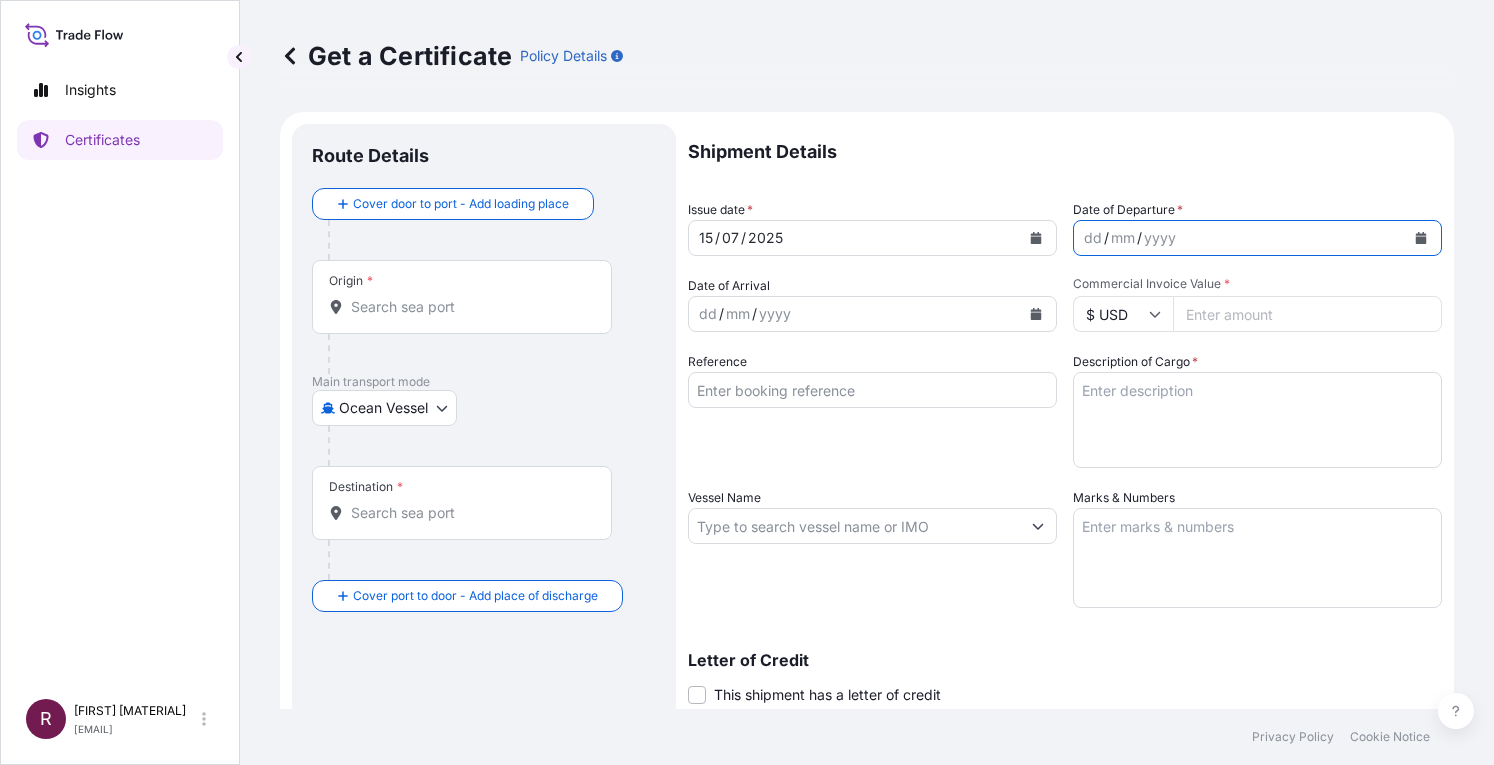 click 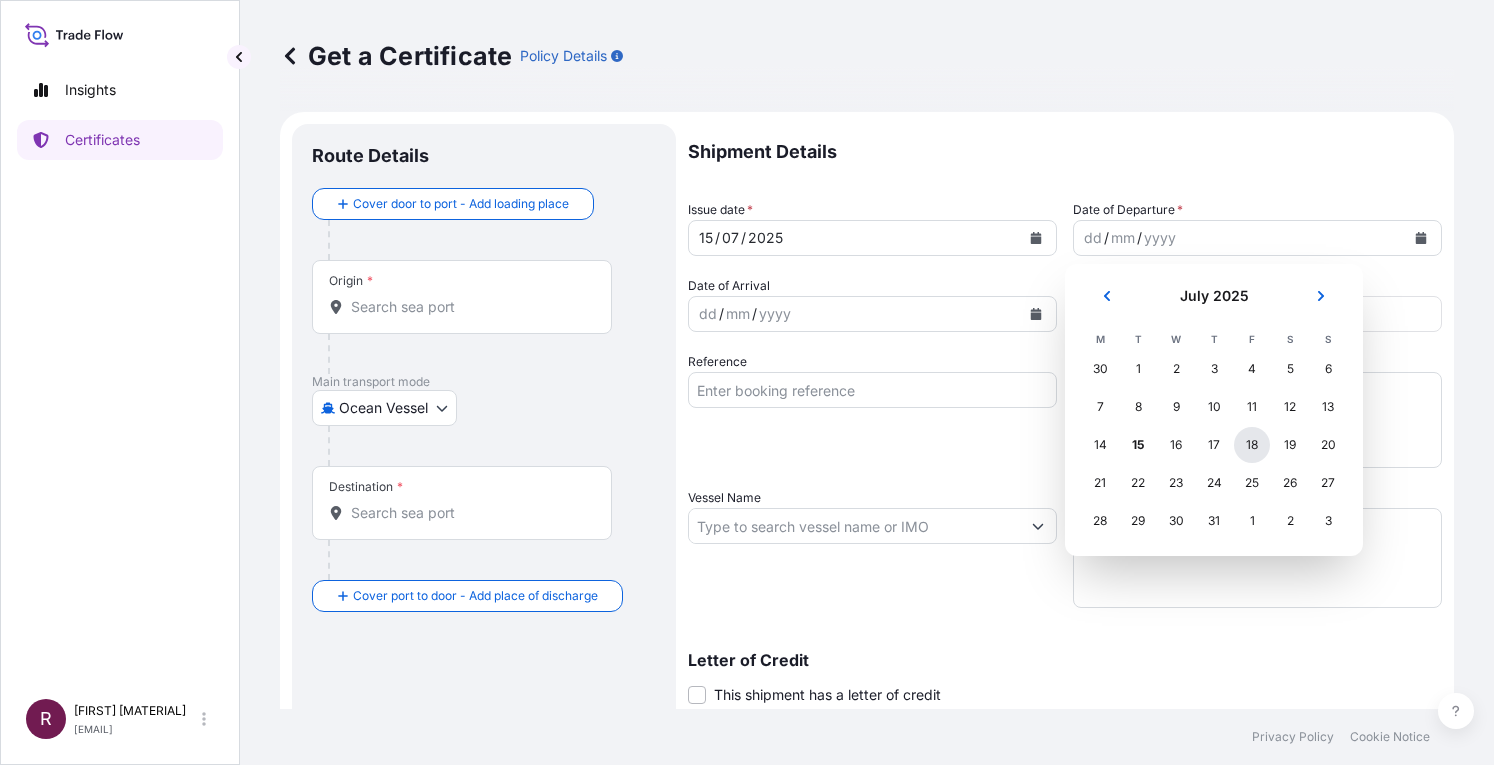 click on "18" at bounding box center [1252, 445] 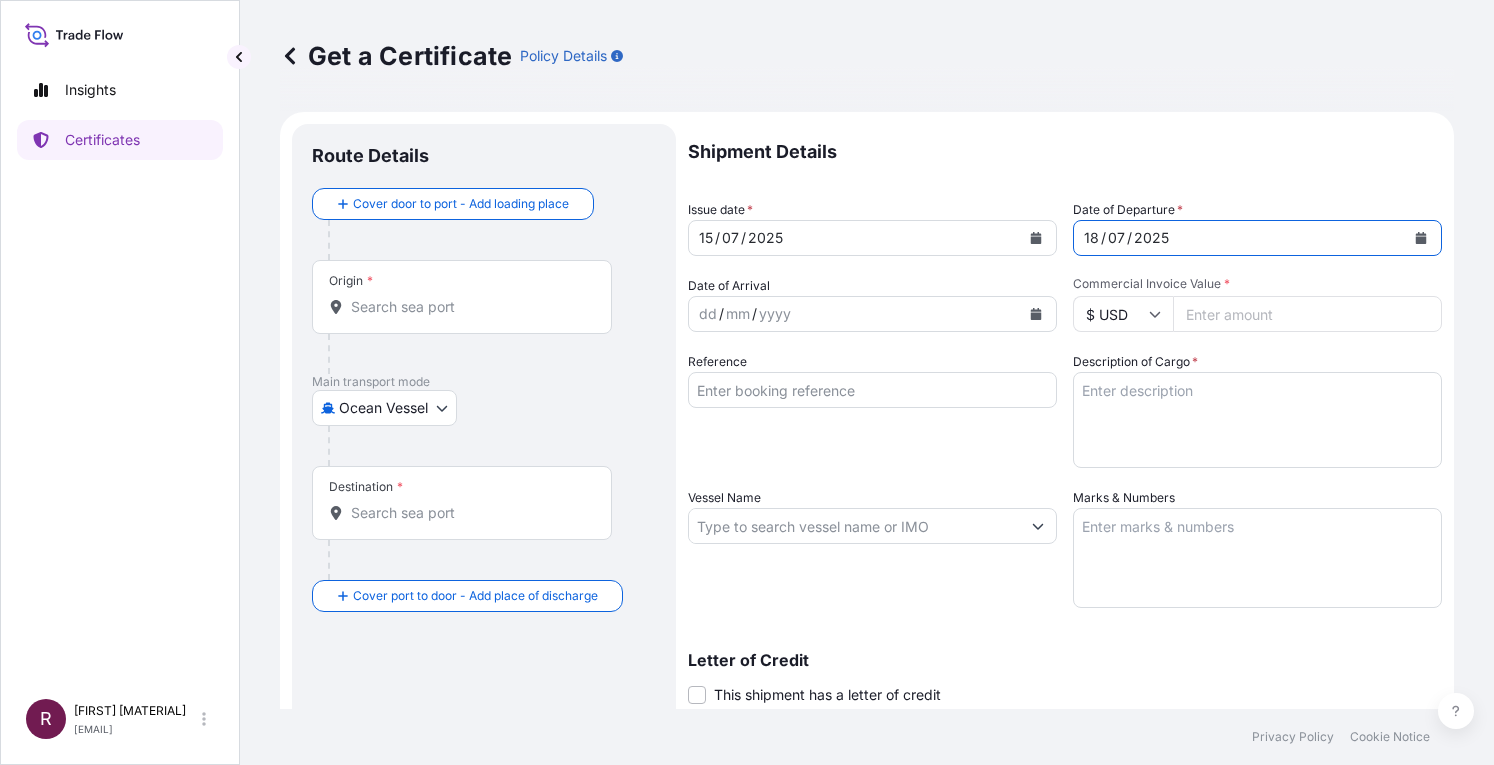 click 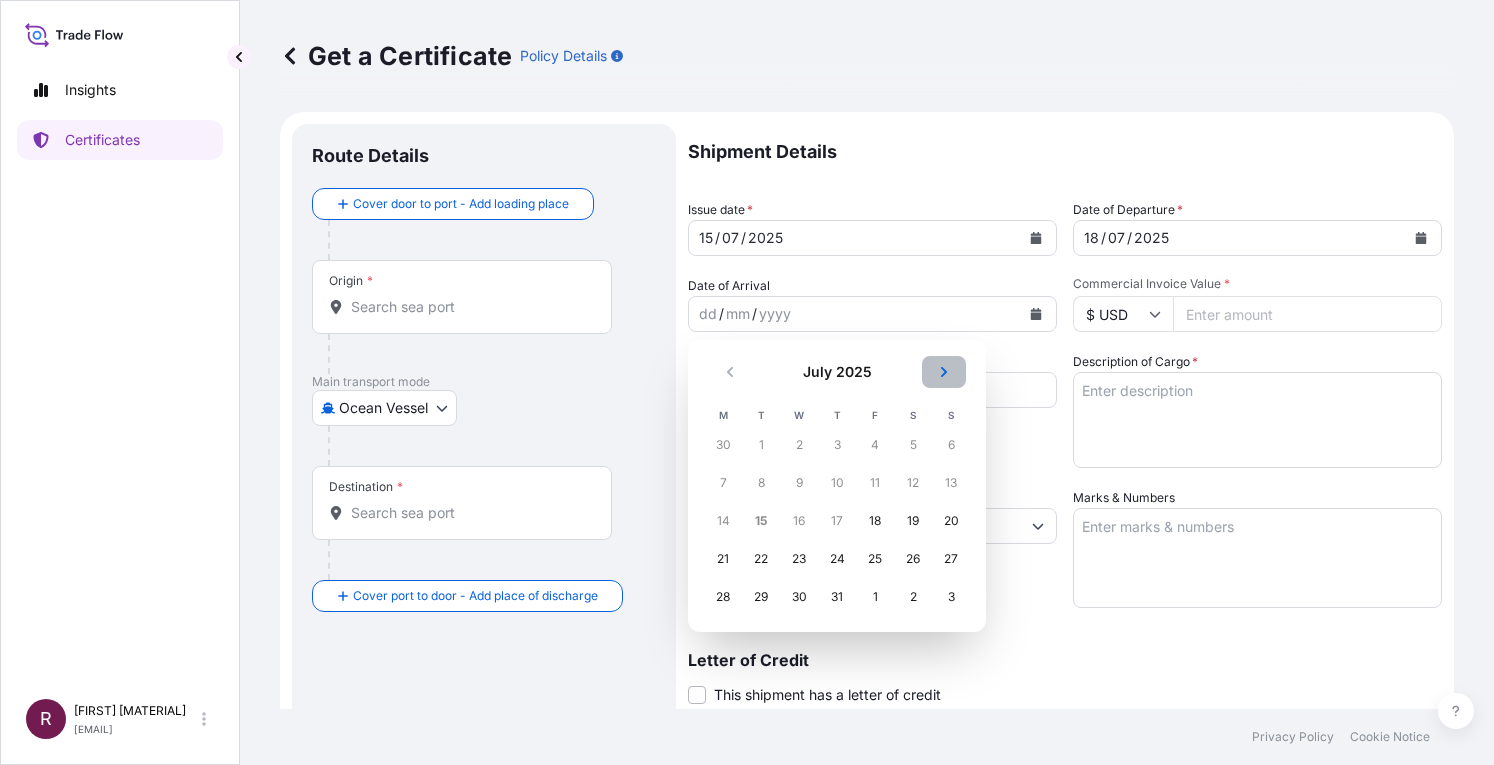 click at bounding box center (944, 372) 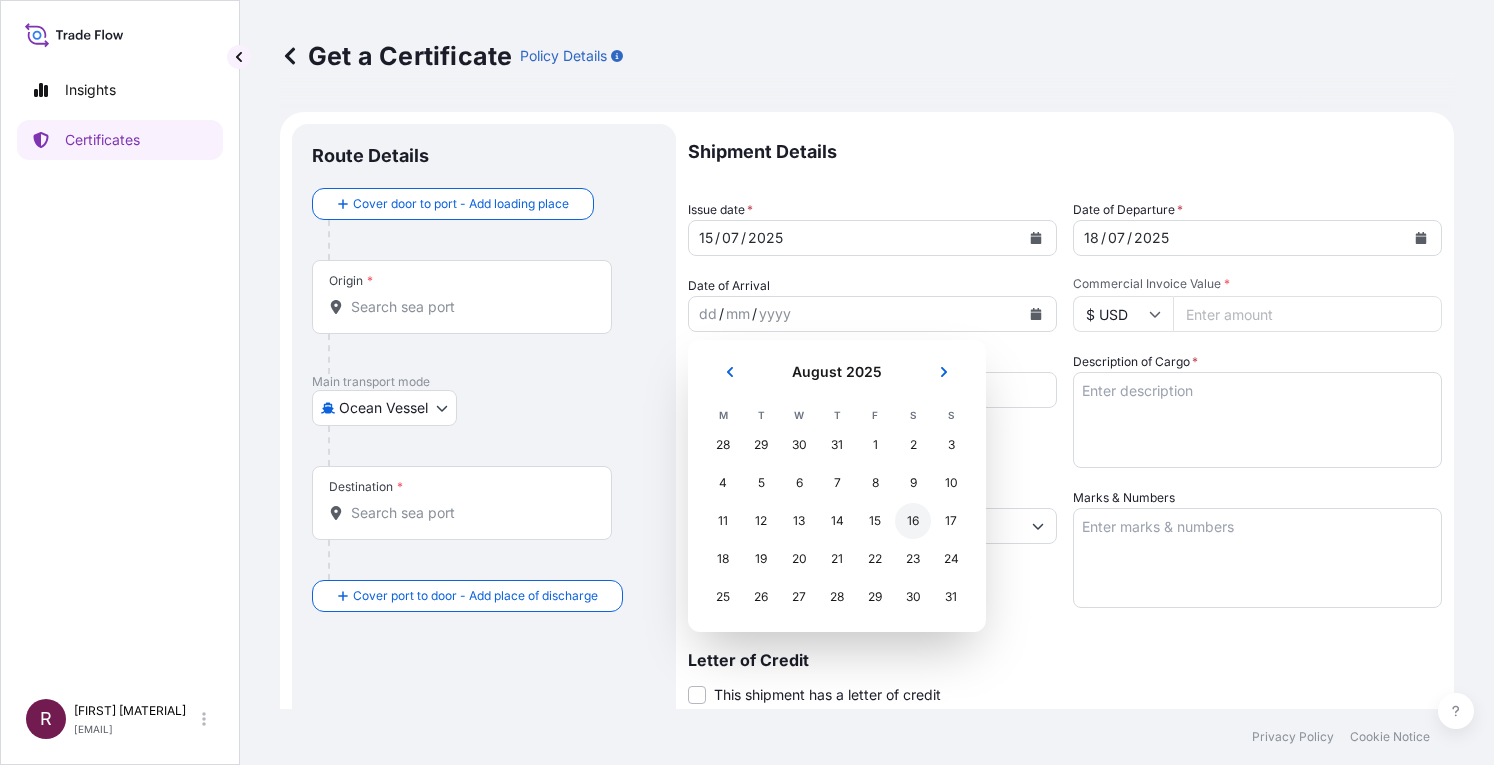 click on "16" at bounding box center [913, 521] 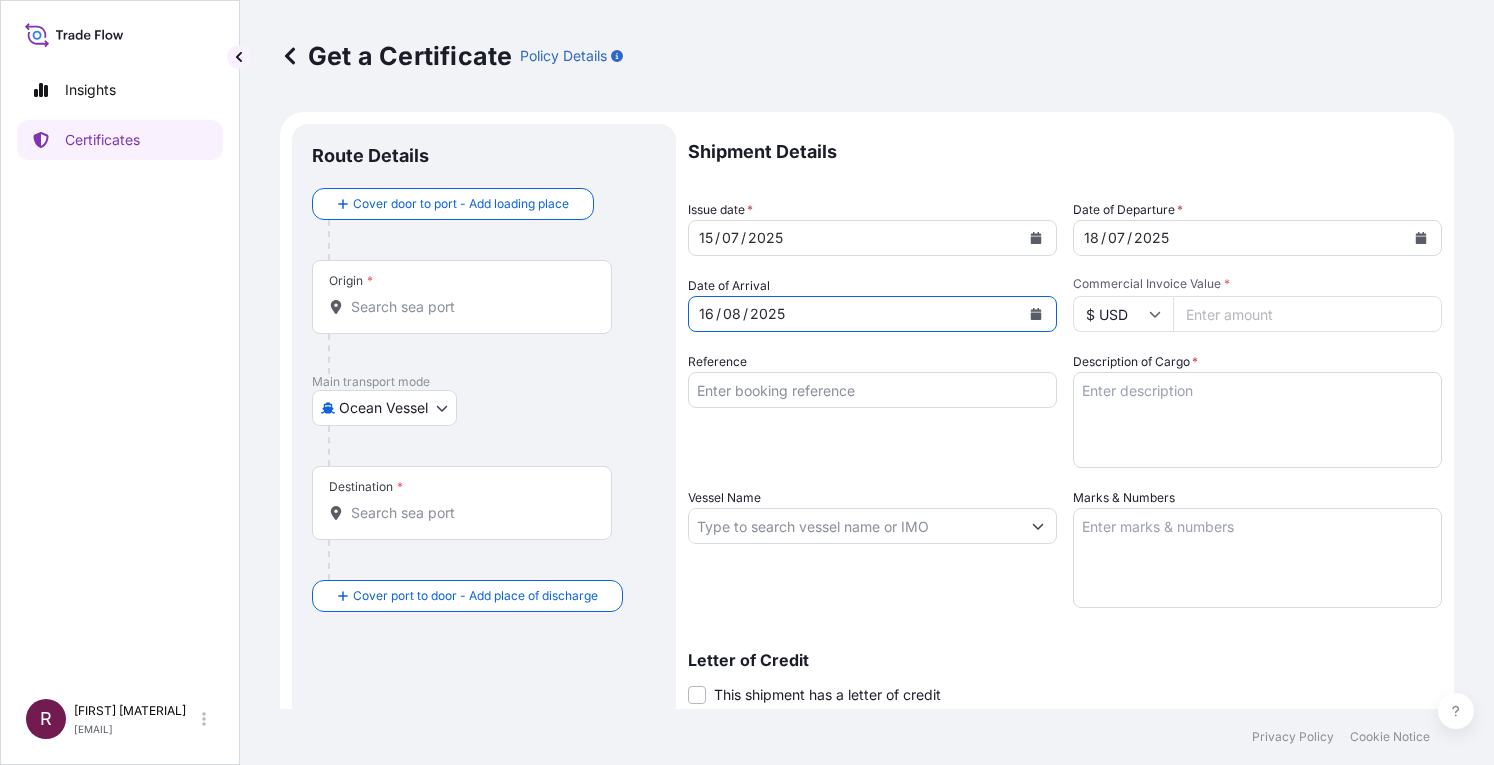 click on "Commercial Invoice Value    *" at bounding box center (1307, 314) 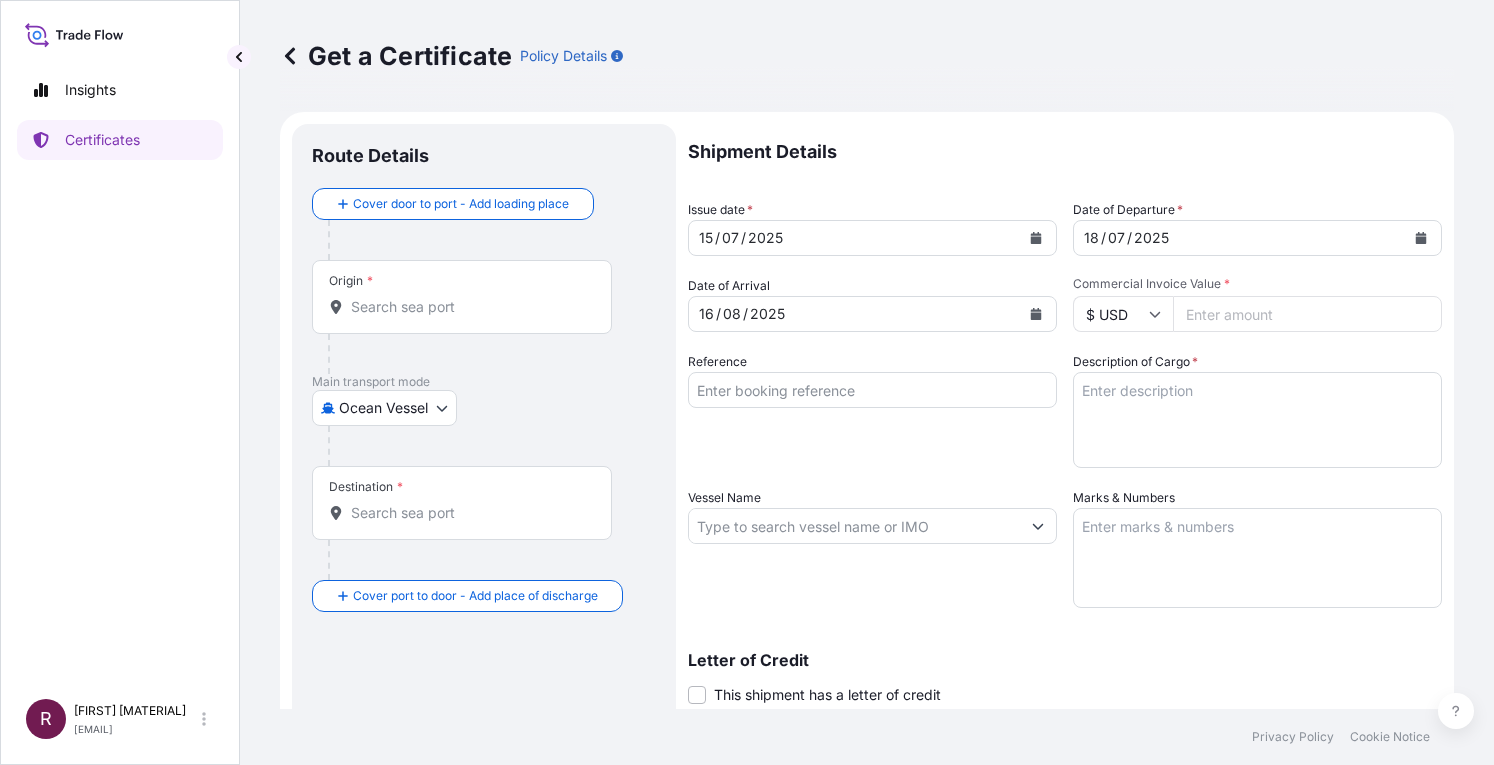 type on "[NUMBER]" 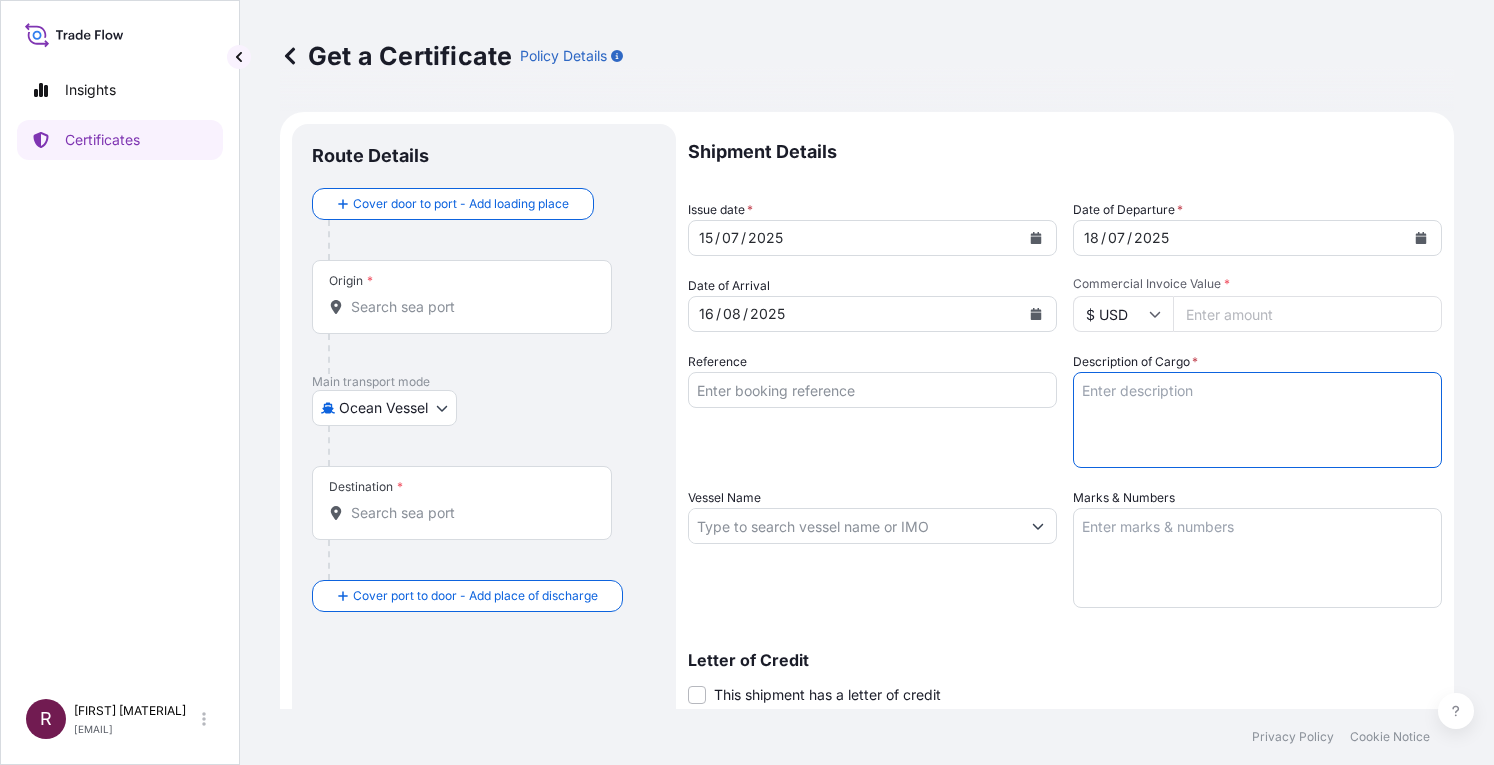 click on "Description of Cargo *" at bounding box center [1257, 420] 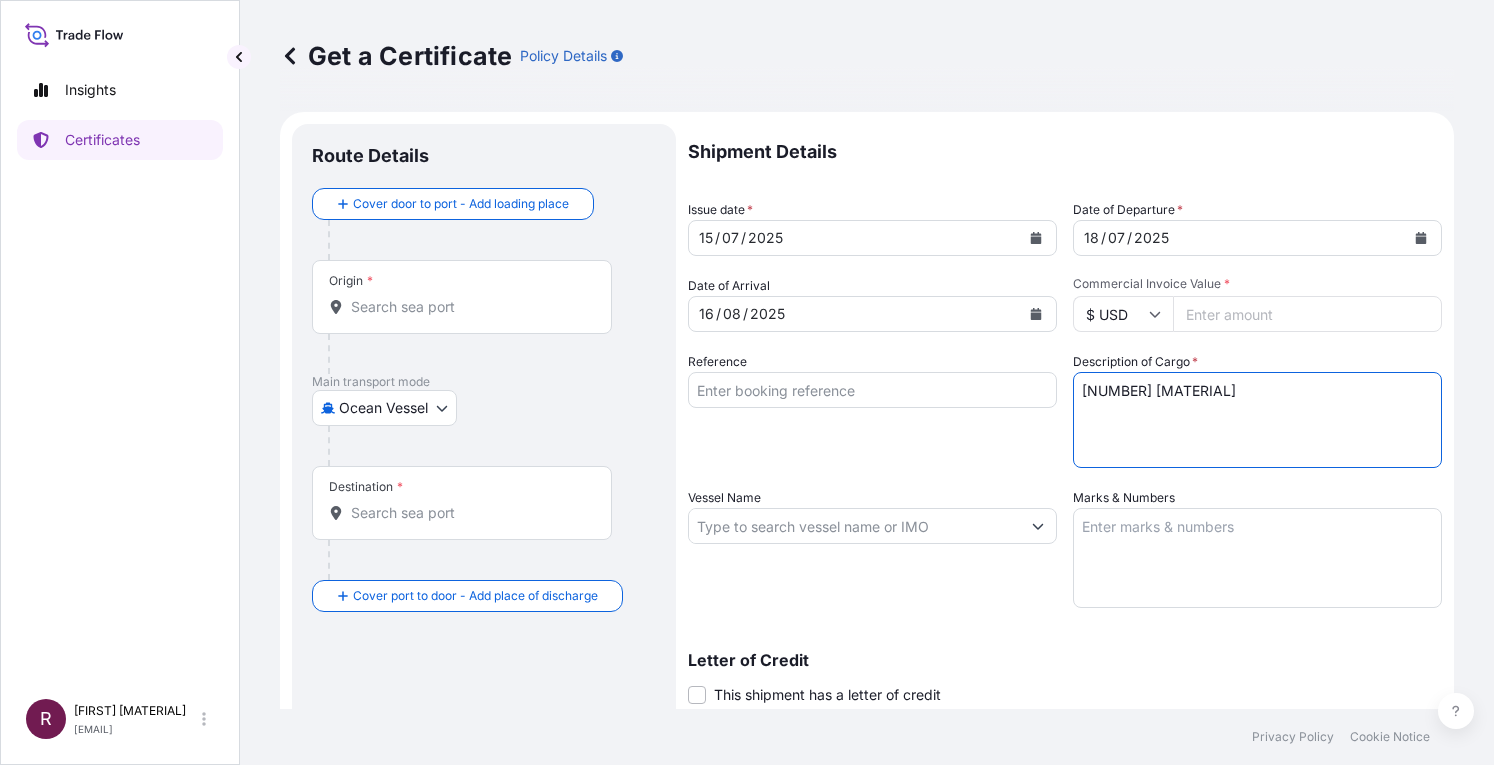 click on "[NUMBER] [MATERIAL]" at bounding box center [1257, 420] 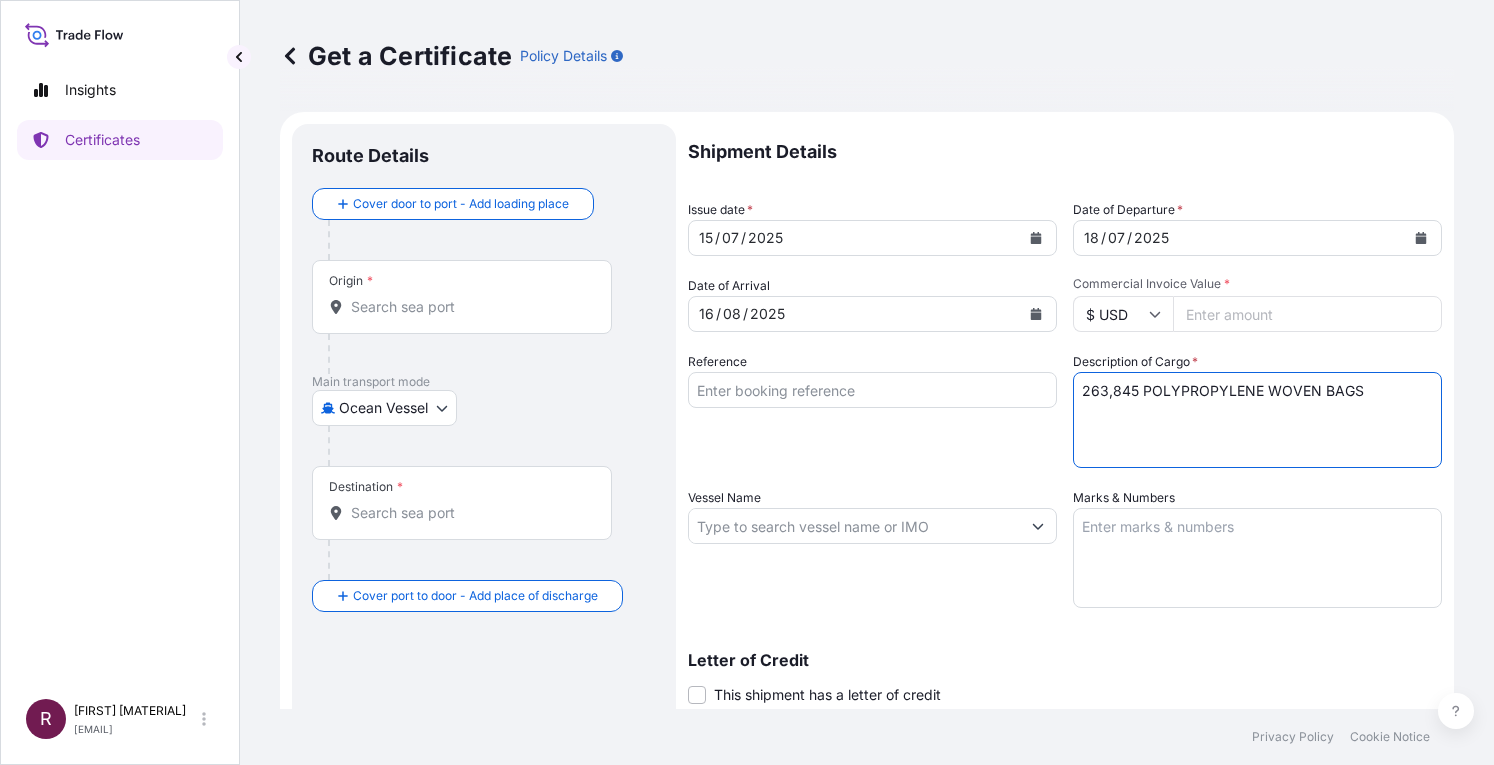 type on "263,845 POLYPROPYLENE WOVEN BAGS" 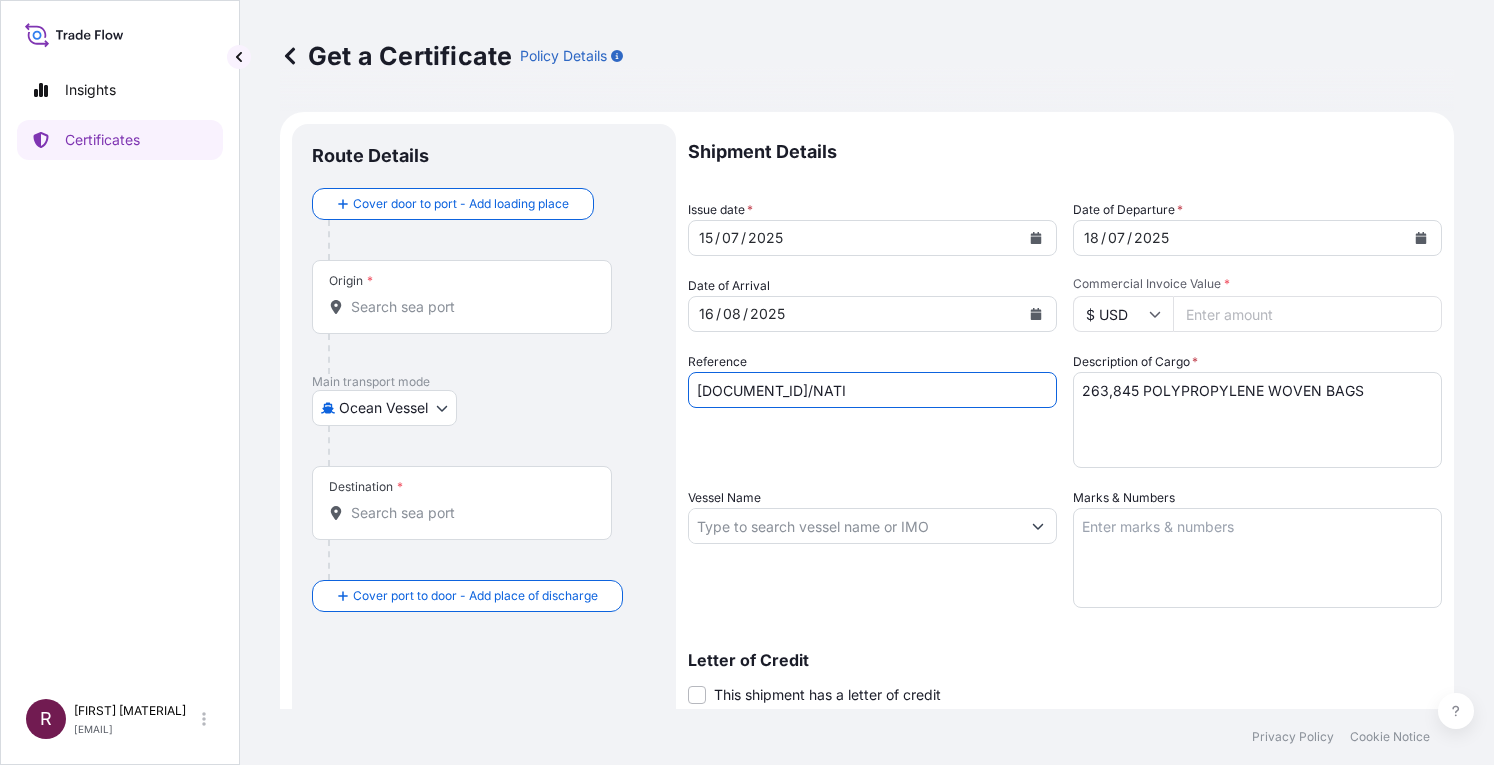 type on "[DOCUMENT_ID]/NATI" 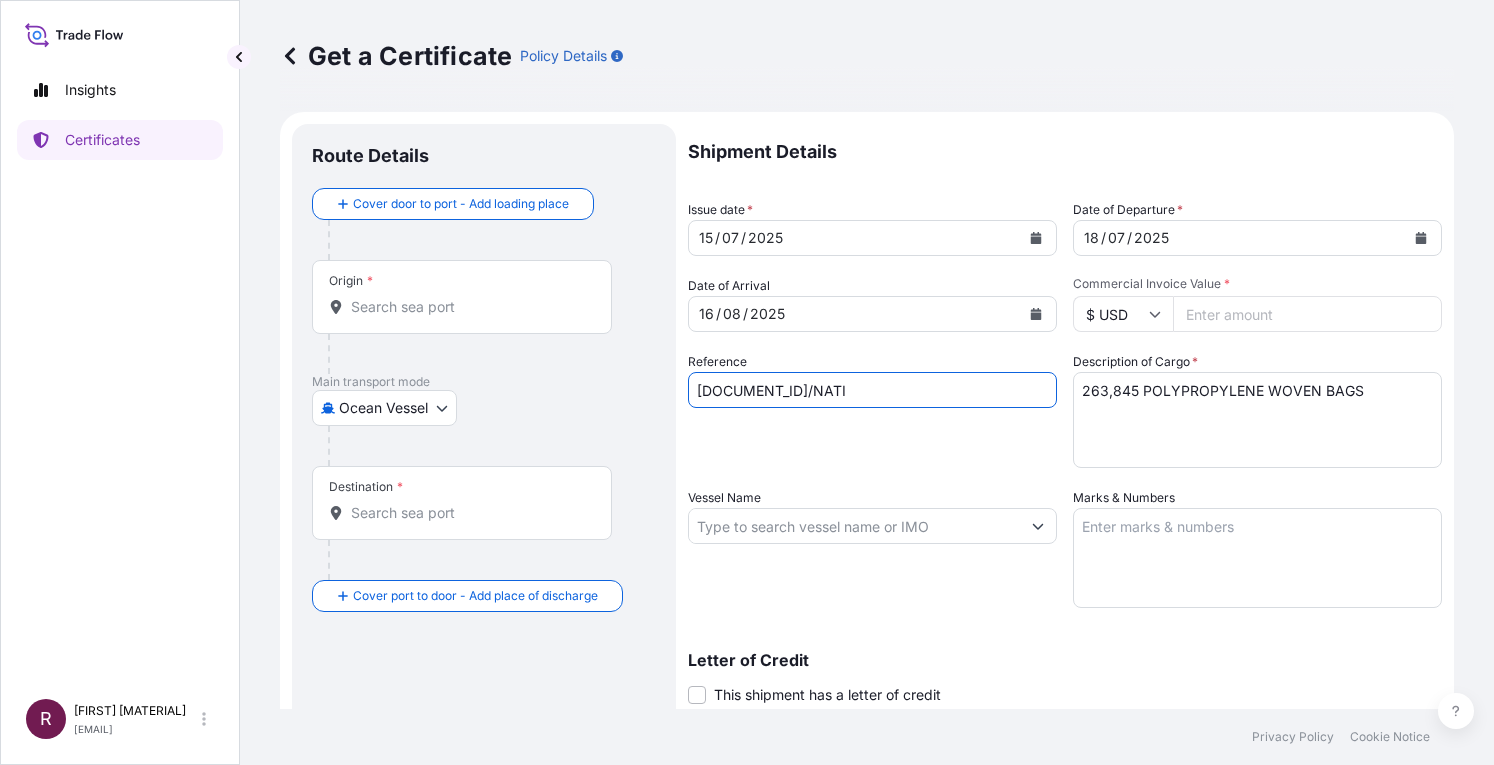 click on "Origin *" at bounding box center (469, 307) 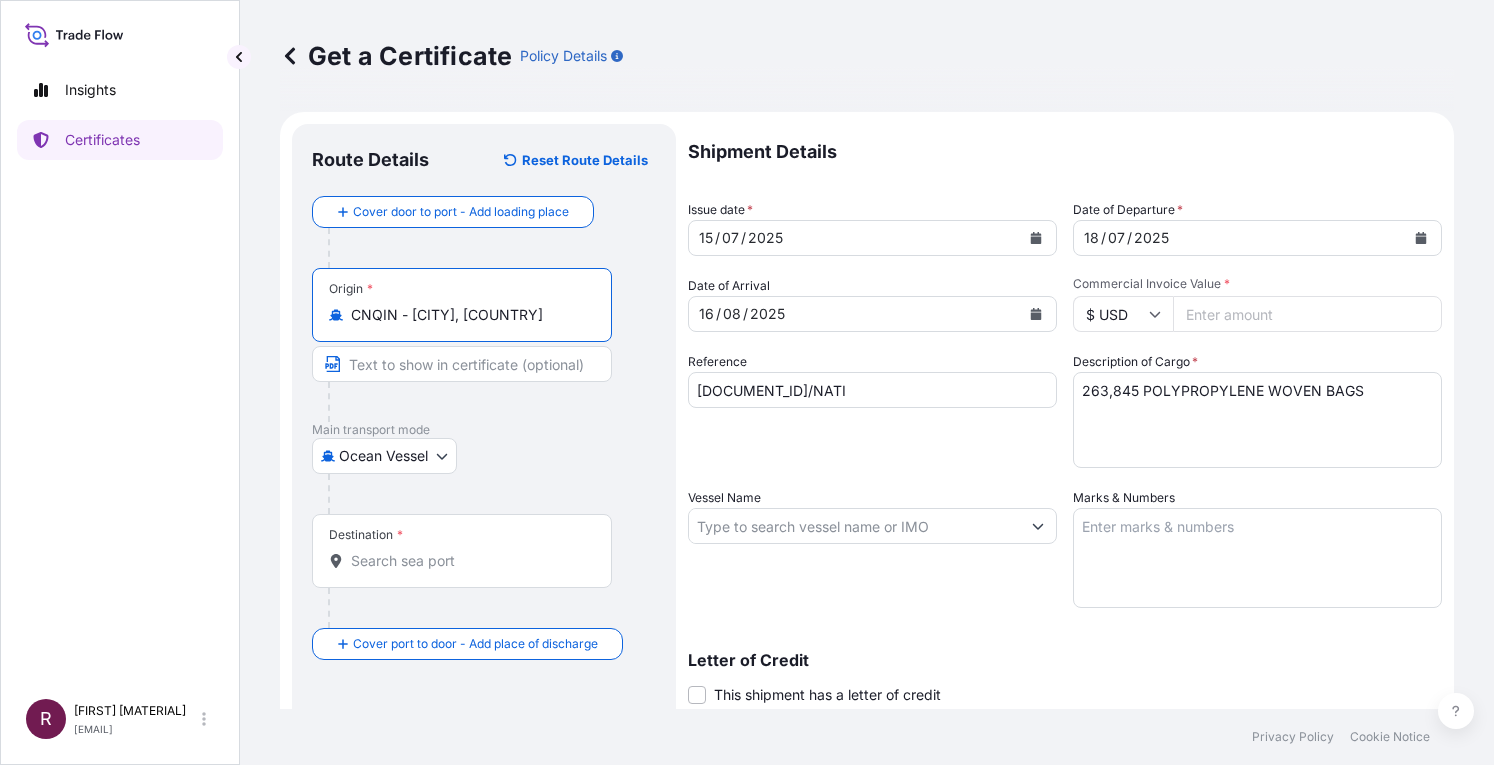 type on "CNQIN - [CITY], [COUNTRY]" 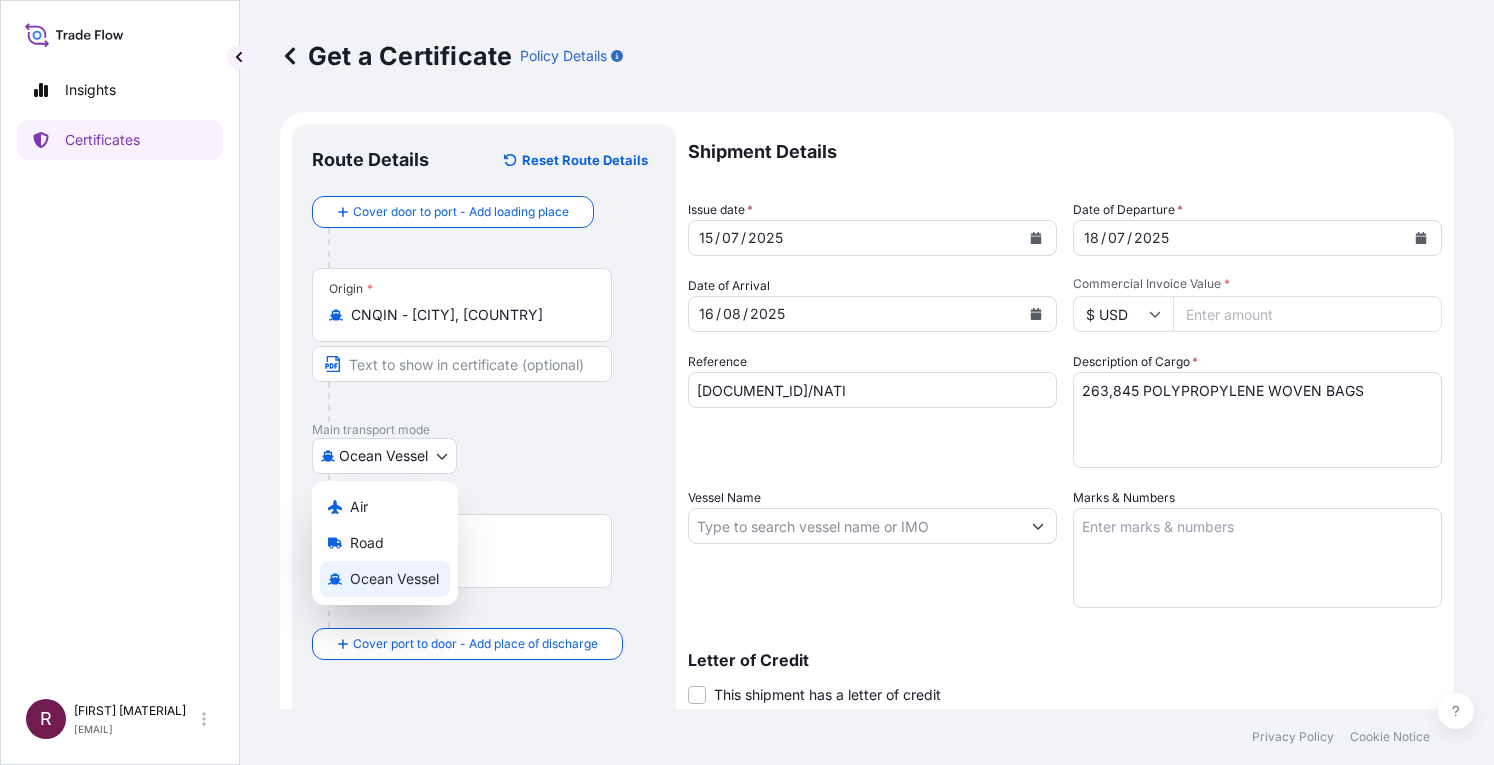 click on "0 options available. 3 options available.
Insights Certificates R [PERSON] [LASTNAME] [PERSON]@[DOMAIN] Get a Certificate Policy Details Route Details Reset Route Details   Cover door to port - Add loading place Place of loading Road / Inland Road / Inland Origin * CNQIN - Qingdao, [COUNTRY] Main transport mode Ocean Vessel Air Road Ocean Vessel Destination * Cover port to door - Add place of discharge Road / Inland Road / Inland Place of Discharge Shipment Details Issue date * [DD] / [MM] / [YYYY] Date of Departure * [DD] / [MM] / [YYYY] Date of Arrival [DD] / [MM] / [YYYY] Commodity As Per Policy Declaration Packing Category Commercial Invoice Value    * $ USD 52220.77 Reference PF/25/126/01/NATI Description of Cargo * 263,845 POLYPROPYLENE WOVEN BAGS Vessel Name Marks & Numbers Letter of Credit This shipment has a letter of credit Letter of credit * Letter of credit may not exceed 12000 characters Assured Details Primary Assured * Select a primary assured Forest Companies Limited Named Assured Named Assured Address 0" at bounding box center (747, 382) 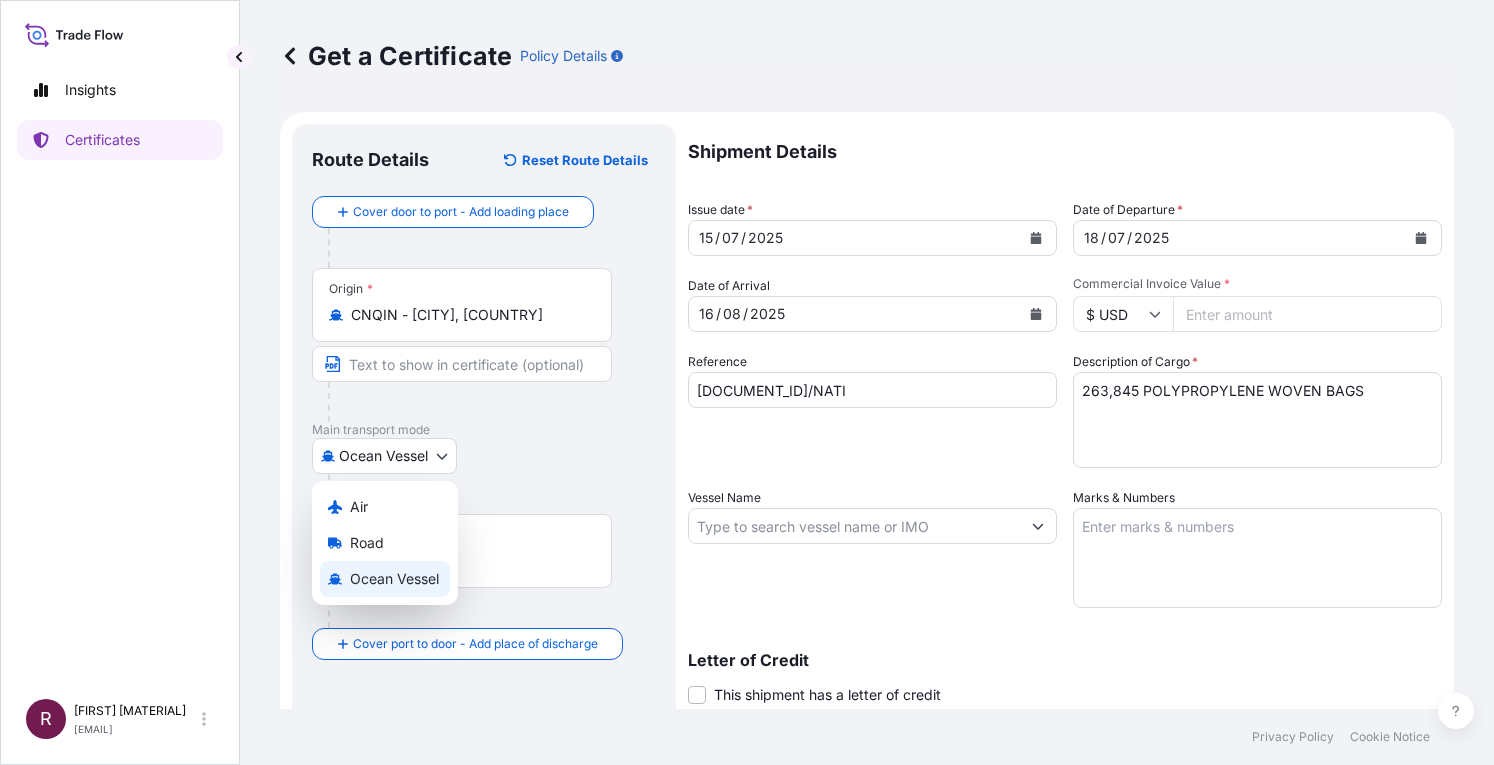 click on "Ocean Vessel" at bounding box center (394, 579) 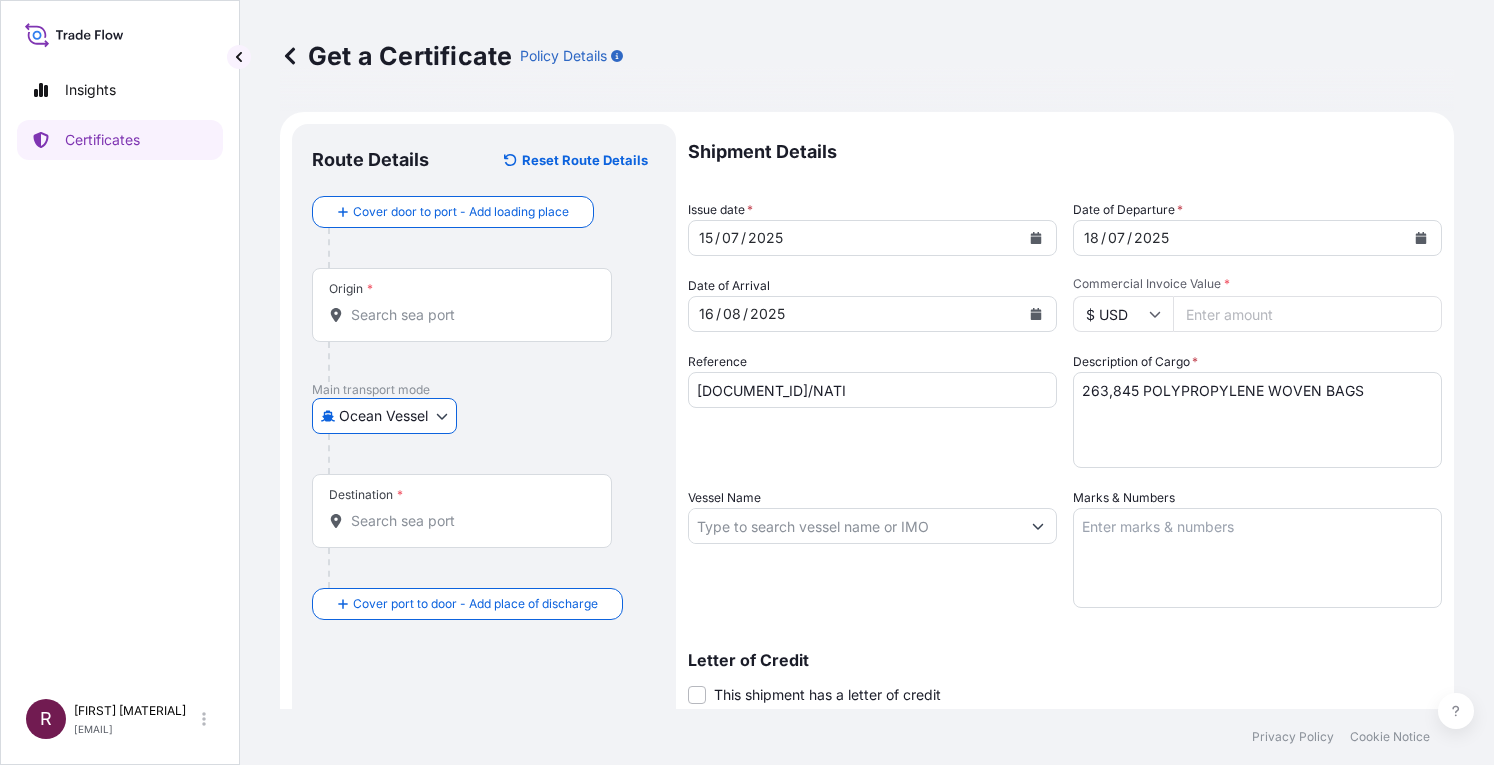 click at bounding box center [462, 521] 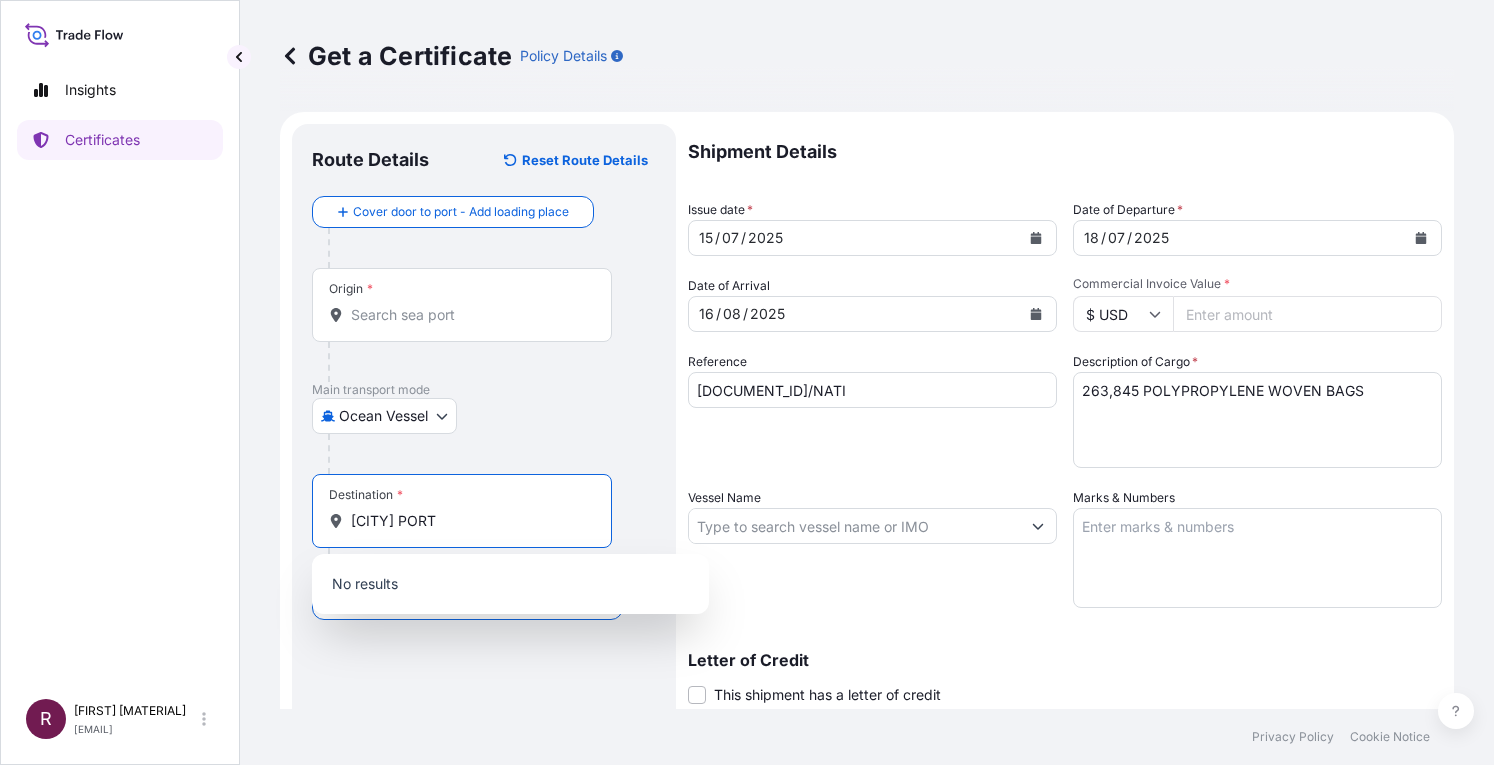 click on "[CITY] PORT" at bounding box center (469, 521) 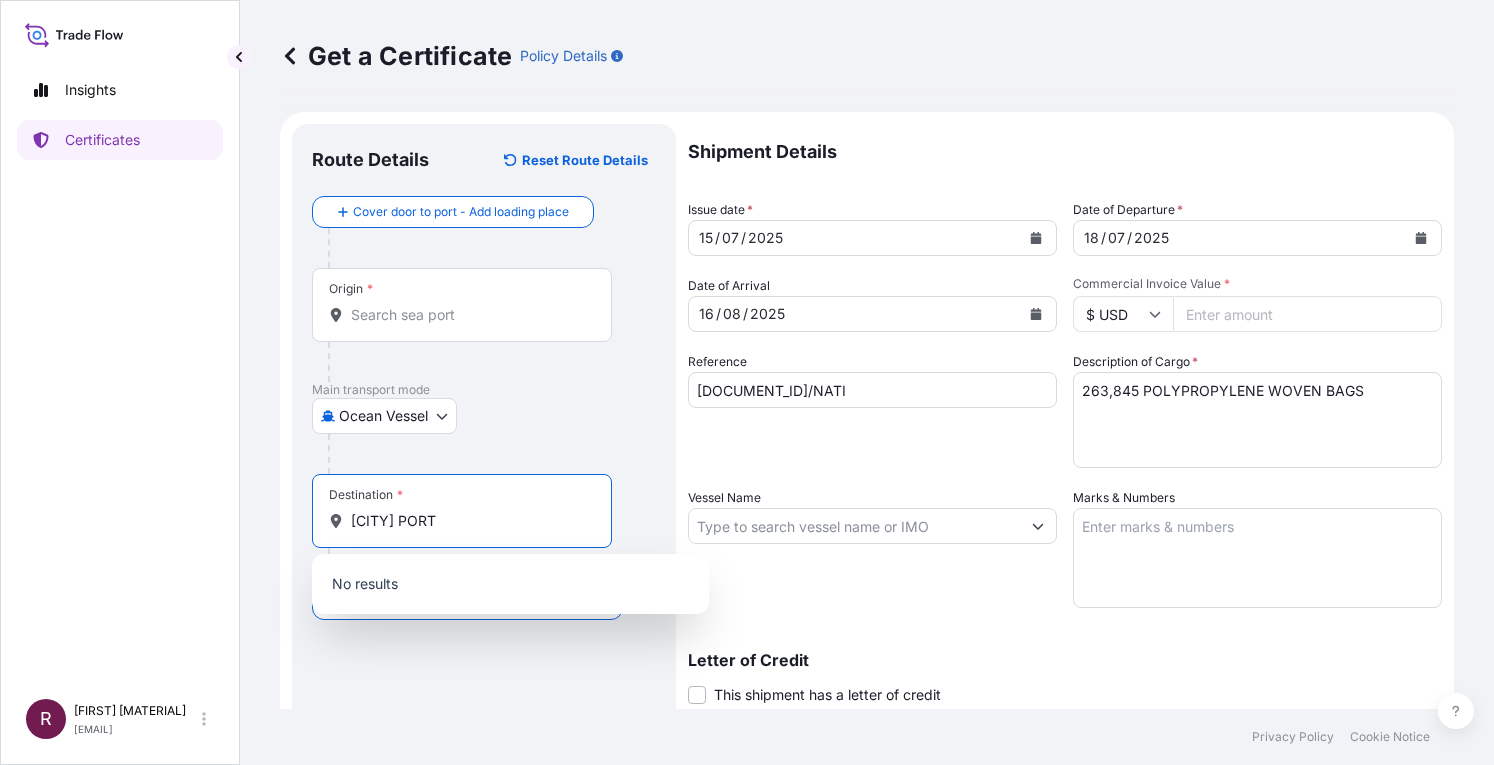 click on "[CITY] PORT" at bounding box center [469, 521] 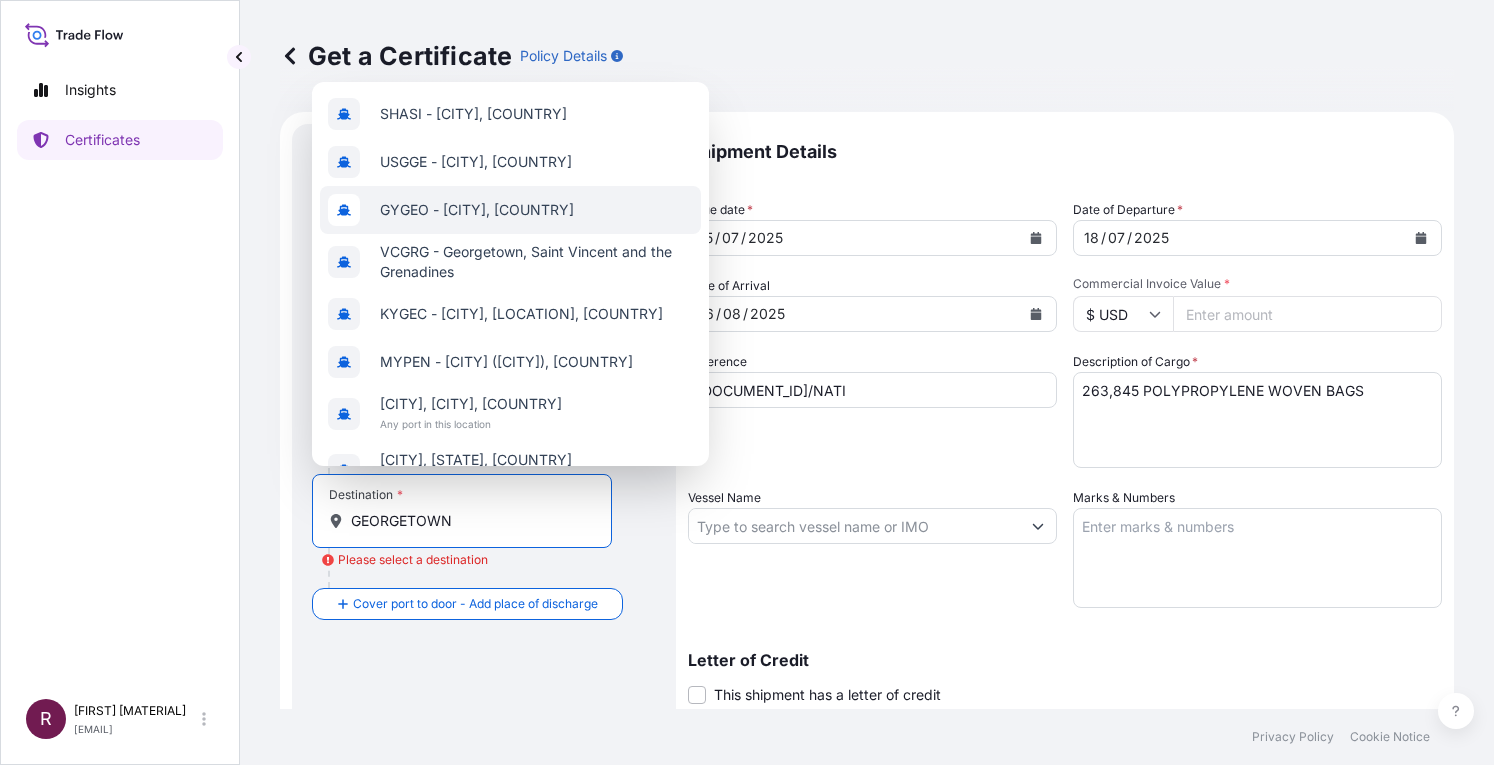 click on "GYGEO - [CITY], [COUNTRY]" at bounding box center [477, 210] 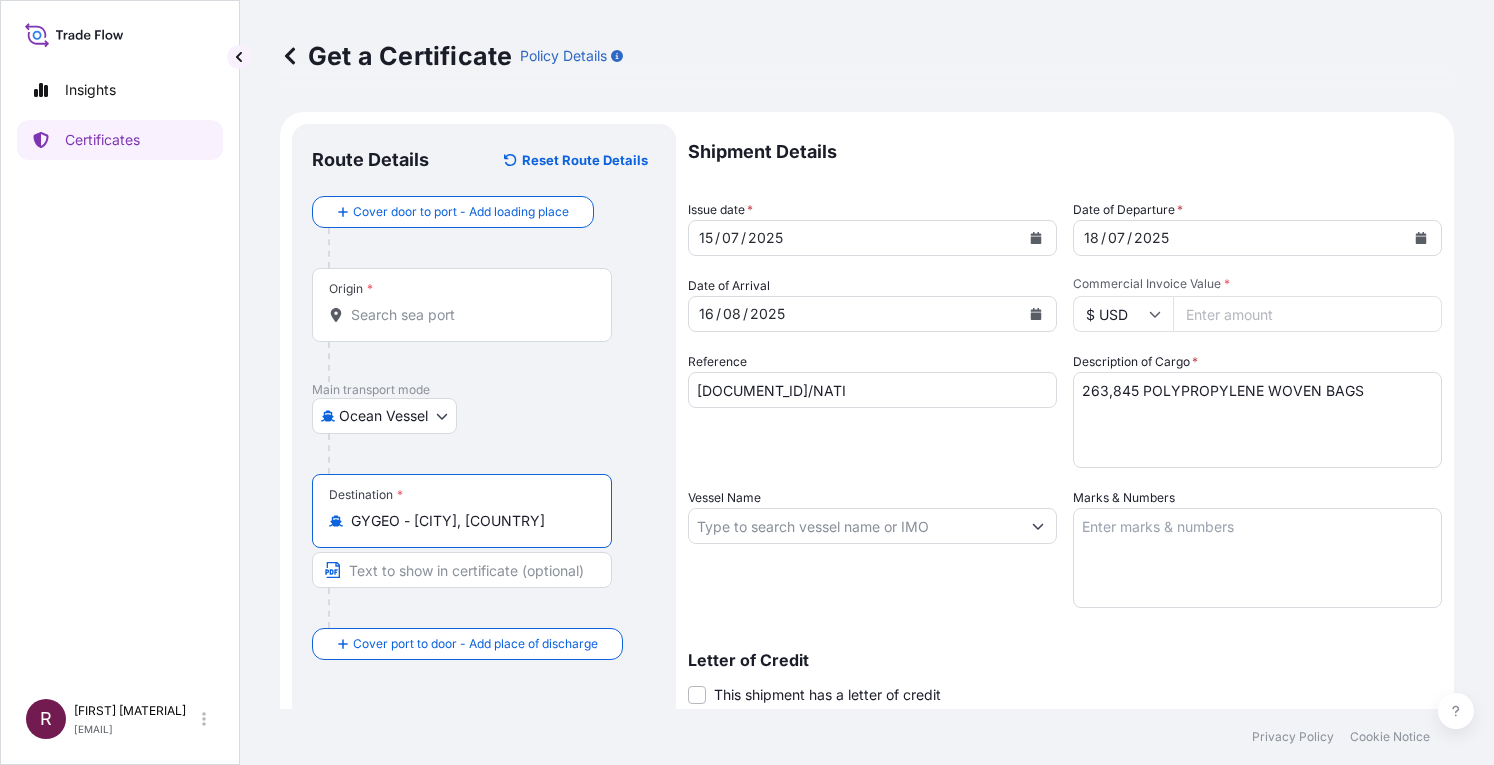 type on "GYGEO - [CITY], [COUNTRY]" 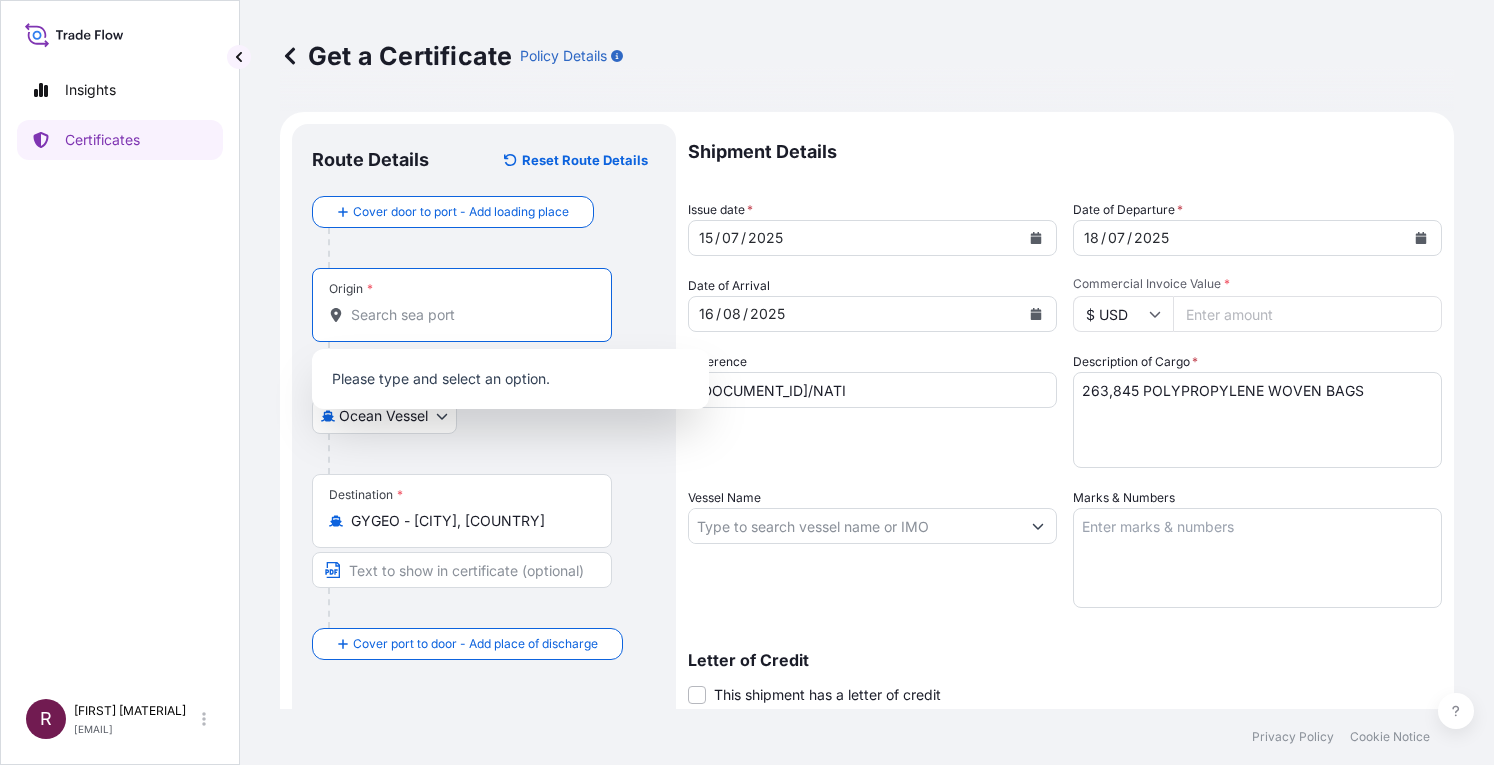 click on "Origin *" at bounding box center [469, 315] 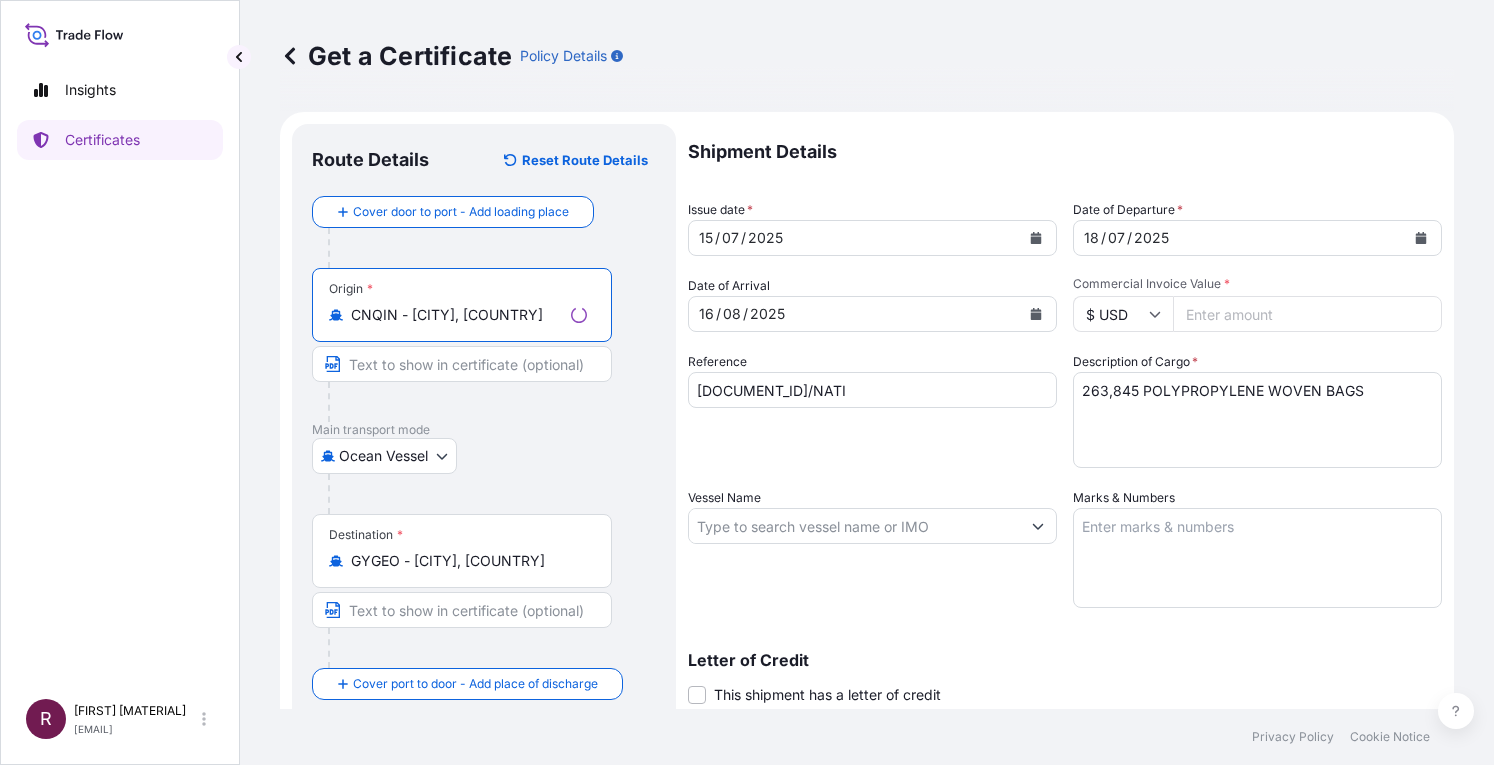 type on "CNQIN - [CITY], [COUNTRY]" 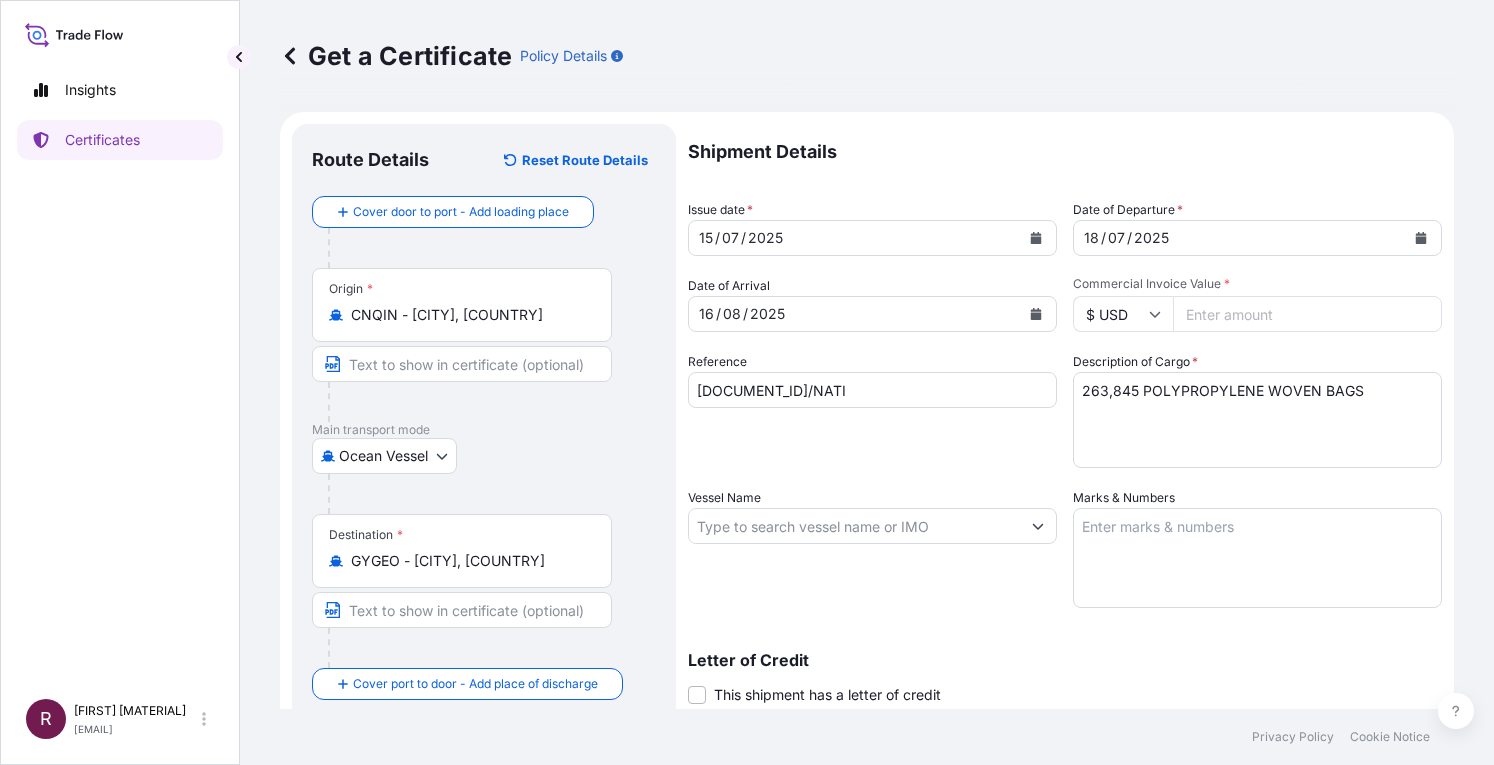 click on "Ocean Vessel Air Road Ocean Vessel" at bounding box center [484, 456] 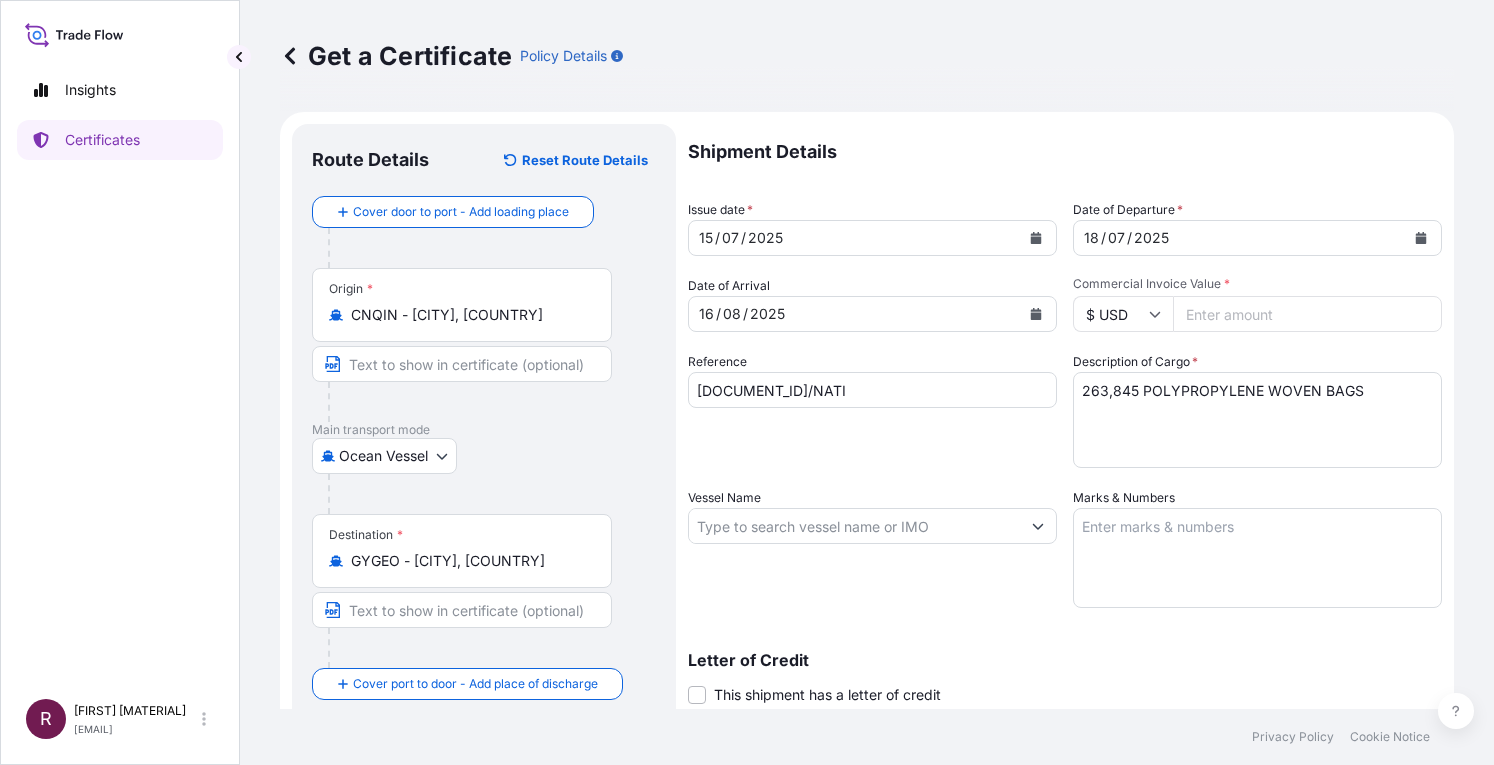 click on "Marks & Numbers" at bounding box center [1257, 558] 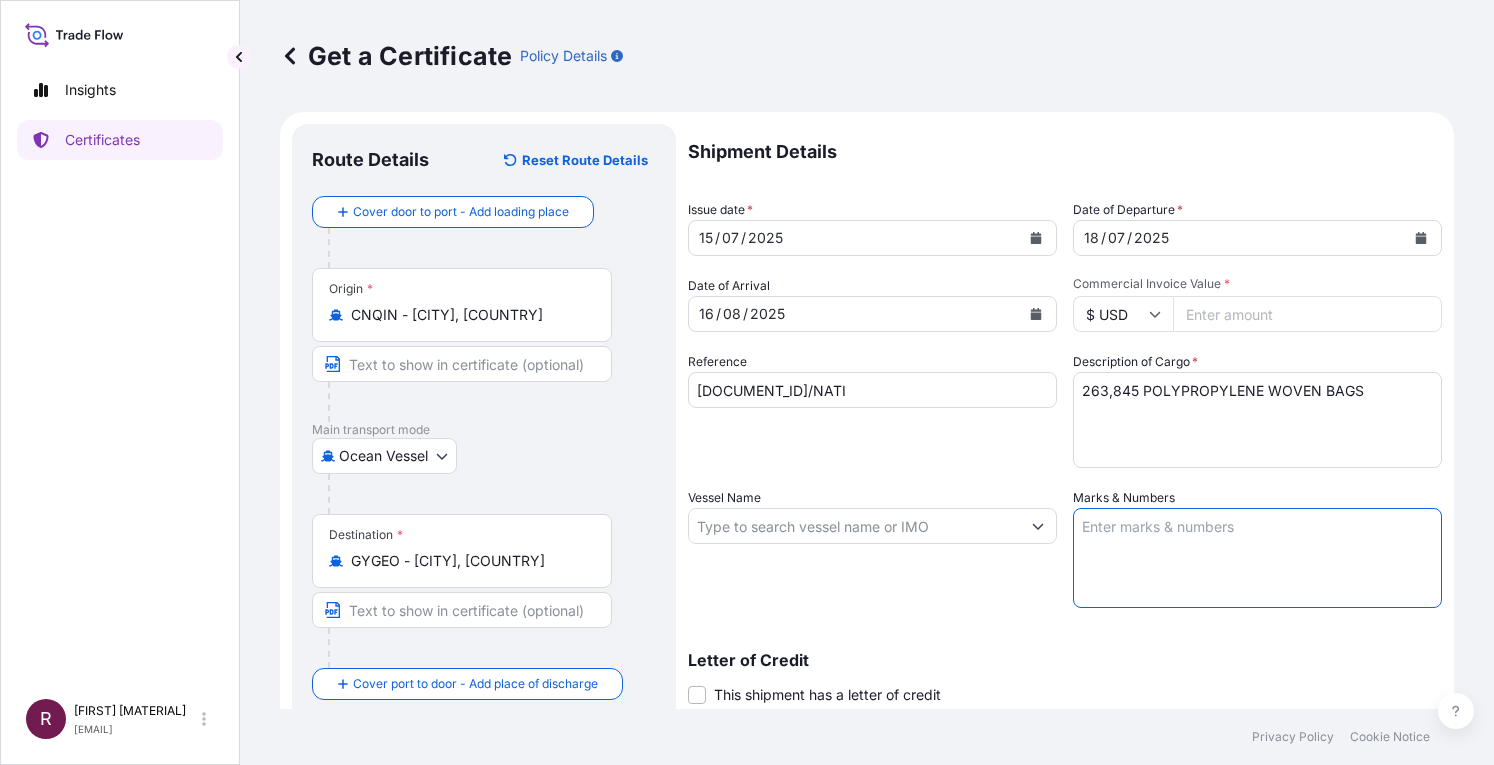 paste on "NATIONAL MILLING
CO OF GUYANA
PO-409071
[DOCUMENT_ID]
[CITY] PORT" 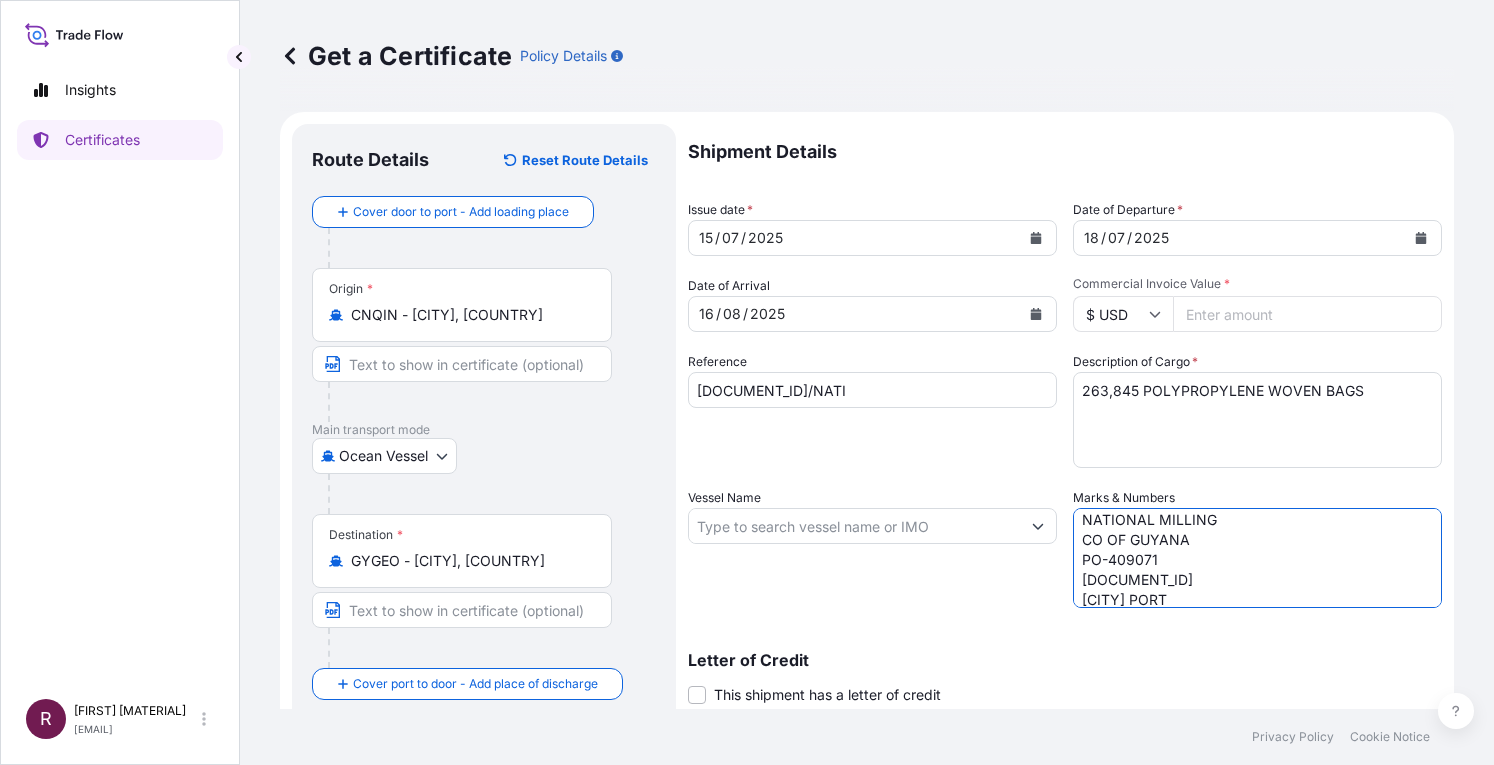 scroll, scrollTop: 27, scrollLeft: 0, axis: vertical 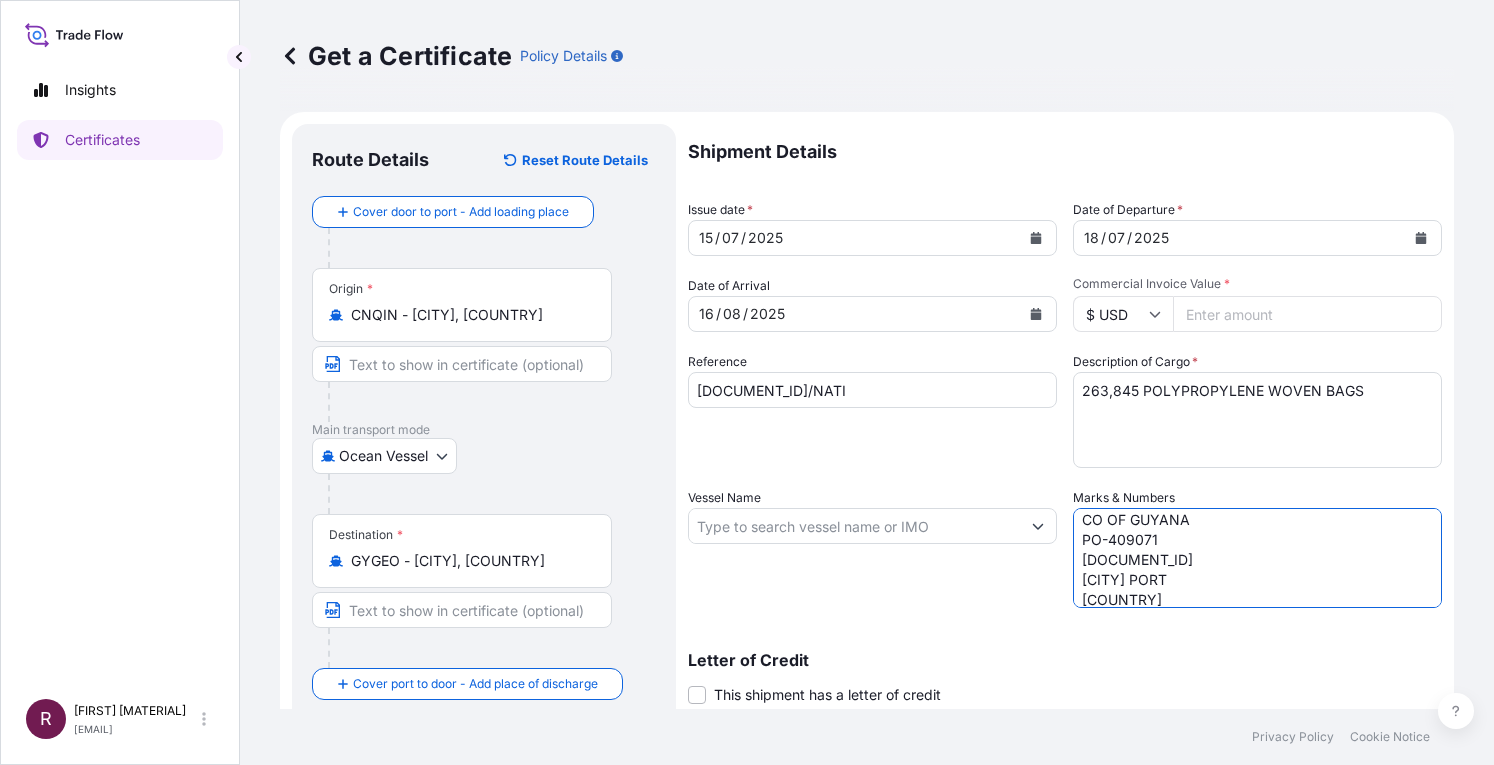 type on "NATIONAL MILLING
CO OF GUYANA
PO-409071
[DOCUMENT_ID]
[CITY] PORT
[COUNTRY]" 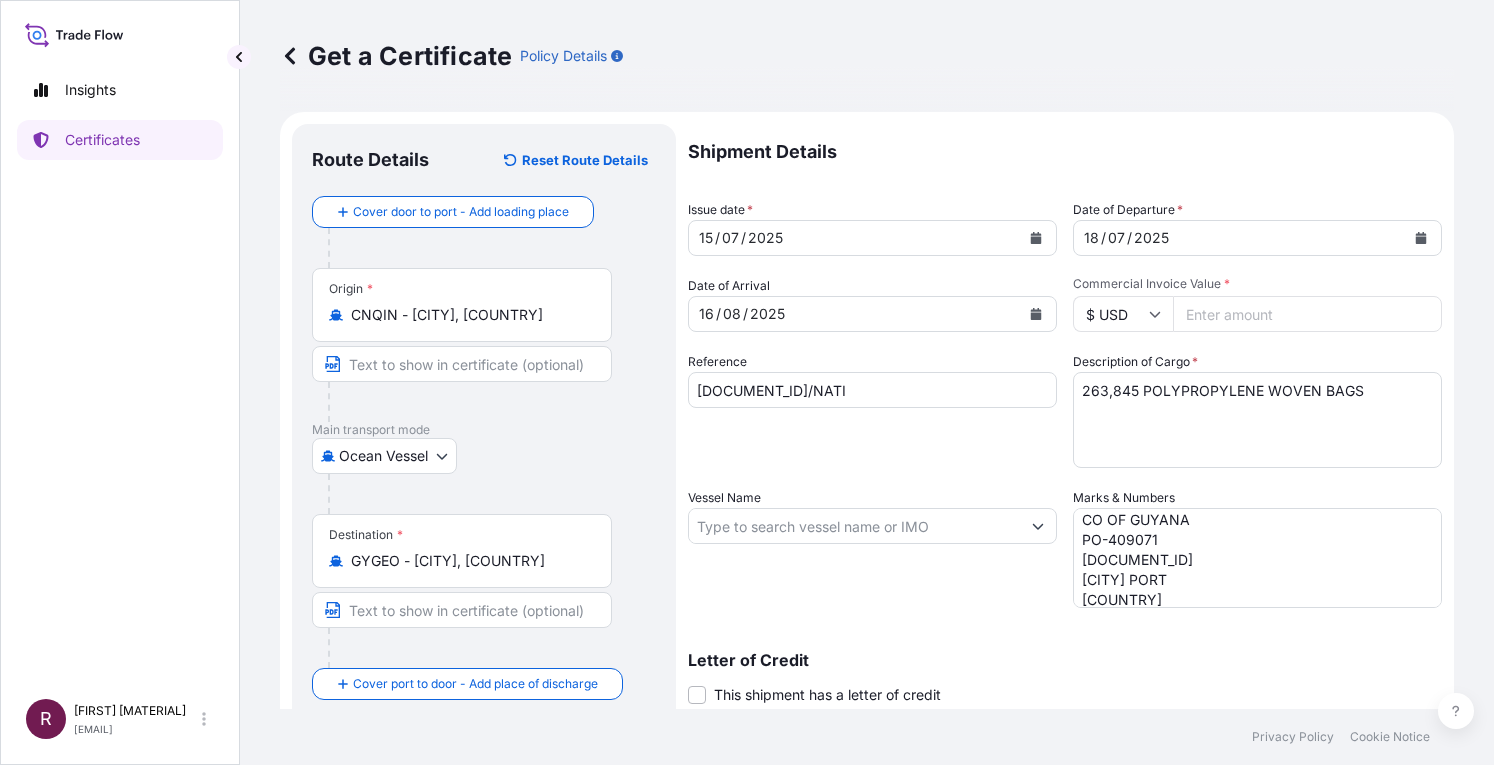 click on "Shipment Details Issue date * [DD] / [MM] / [YYYY] Date of Departure * [DD] / [MM] / [YYYY] Date of Arrival [DD] / [MM] / [YYYY] Commodity As Per Policy Declaration Packing Category Commercial Invoice Value    * $ USD 52220.77 Reference PF/25/126/01/NATI Description of Cargo * 263,845 POLYPROPYLENE WOVEN BAGS Vessel Name Marks & Numbers NATIONAL MILLING
CO OF GUYANA
PO-409071
PF/25/126/01
GEORGETOWN PORT
GUYANA Letter of Credit This shipment has a letter of credit Letter of credit * Letter of credit may not exceed 12000 characters Assured Details Primary Assured * Select a primary assured Forest Companies Limited Named Assured Named Assured Address" at bounding box center [1065, 524] 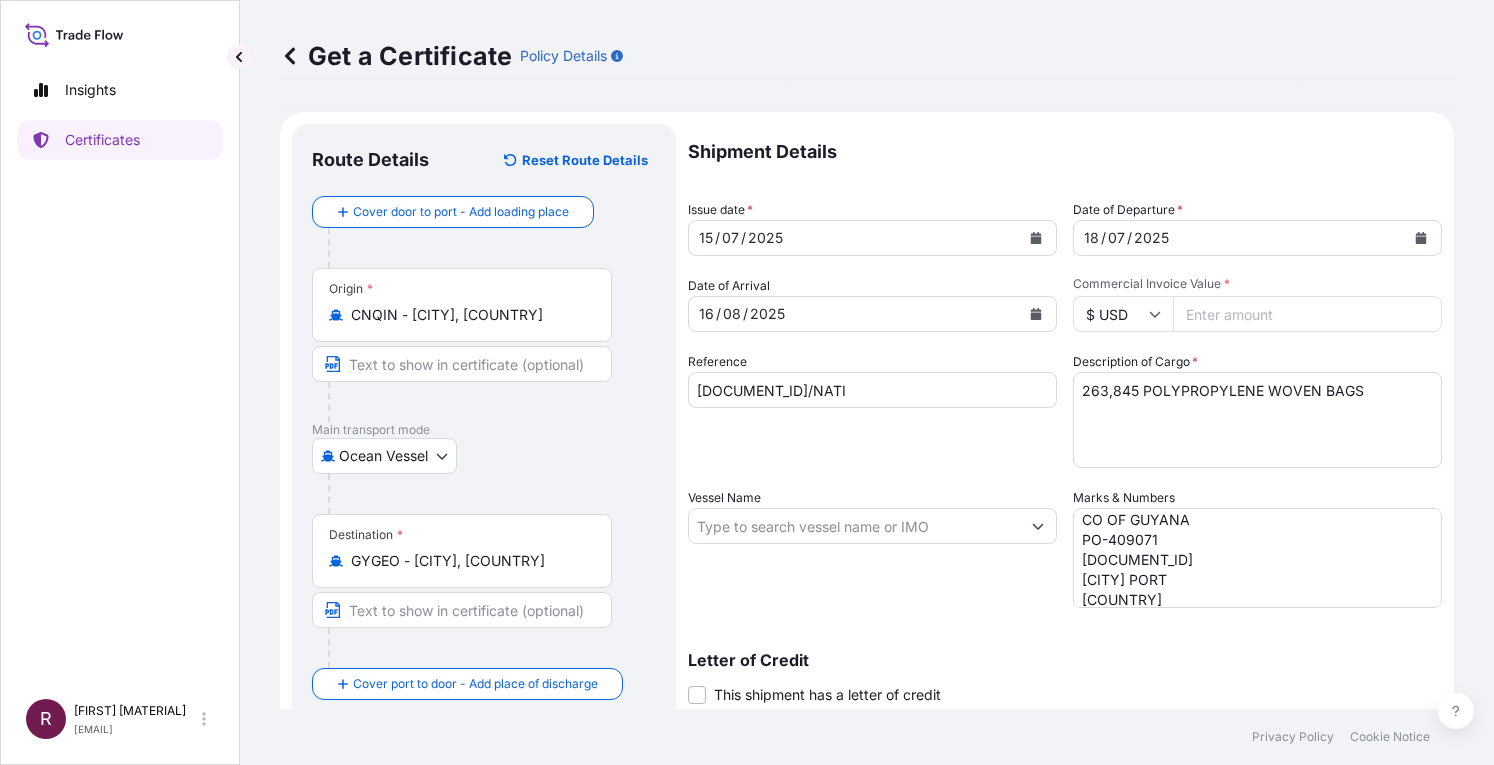 scroll, scrollTop: 37, scrollLeft: 0, axis: vertical 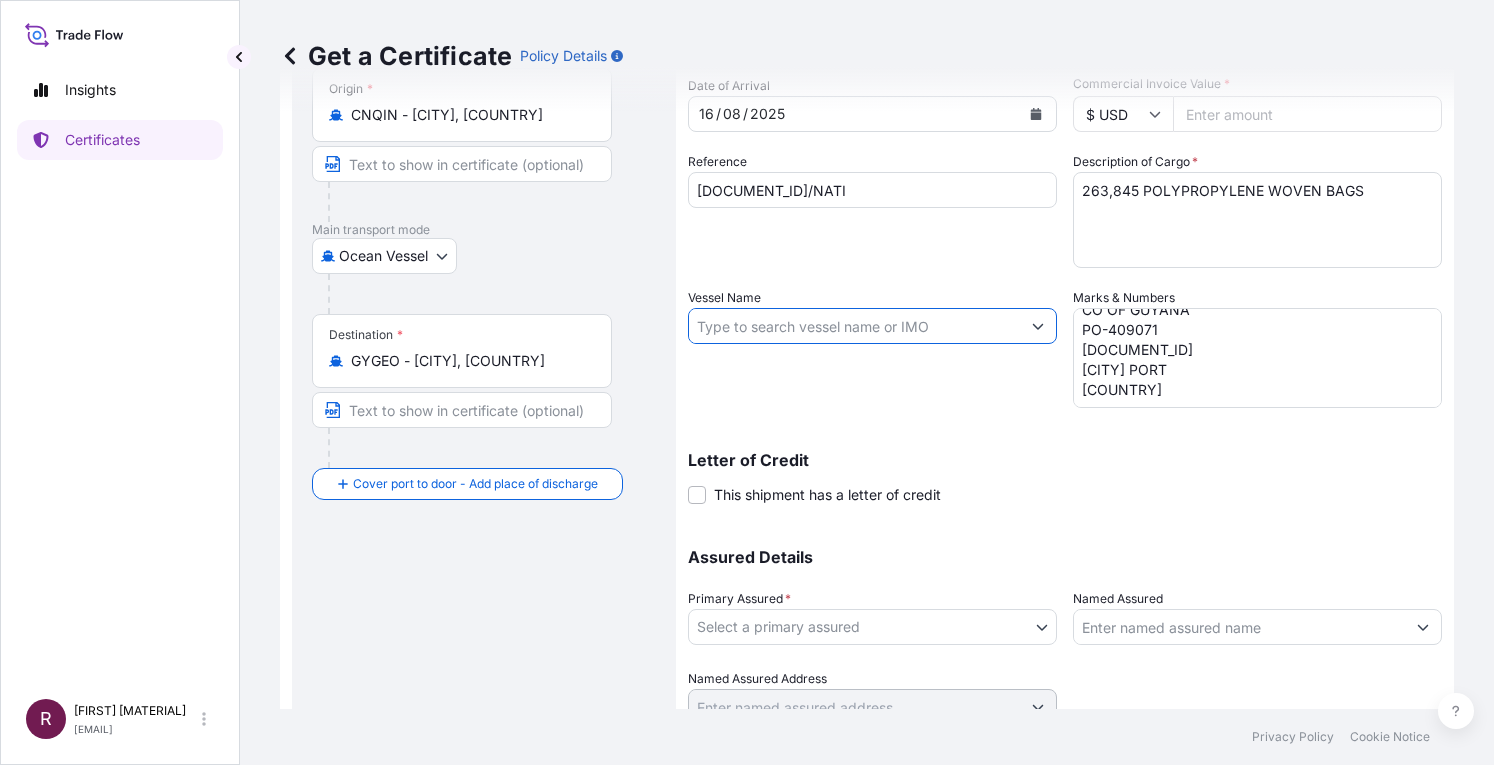 click on "Vessel Name" at bounding box center (854, 326) 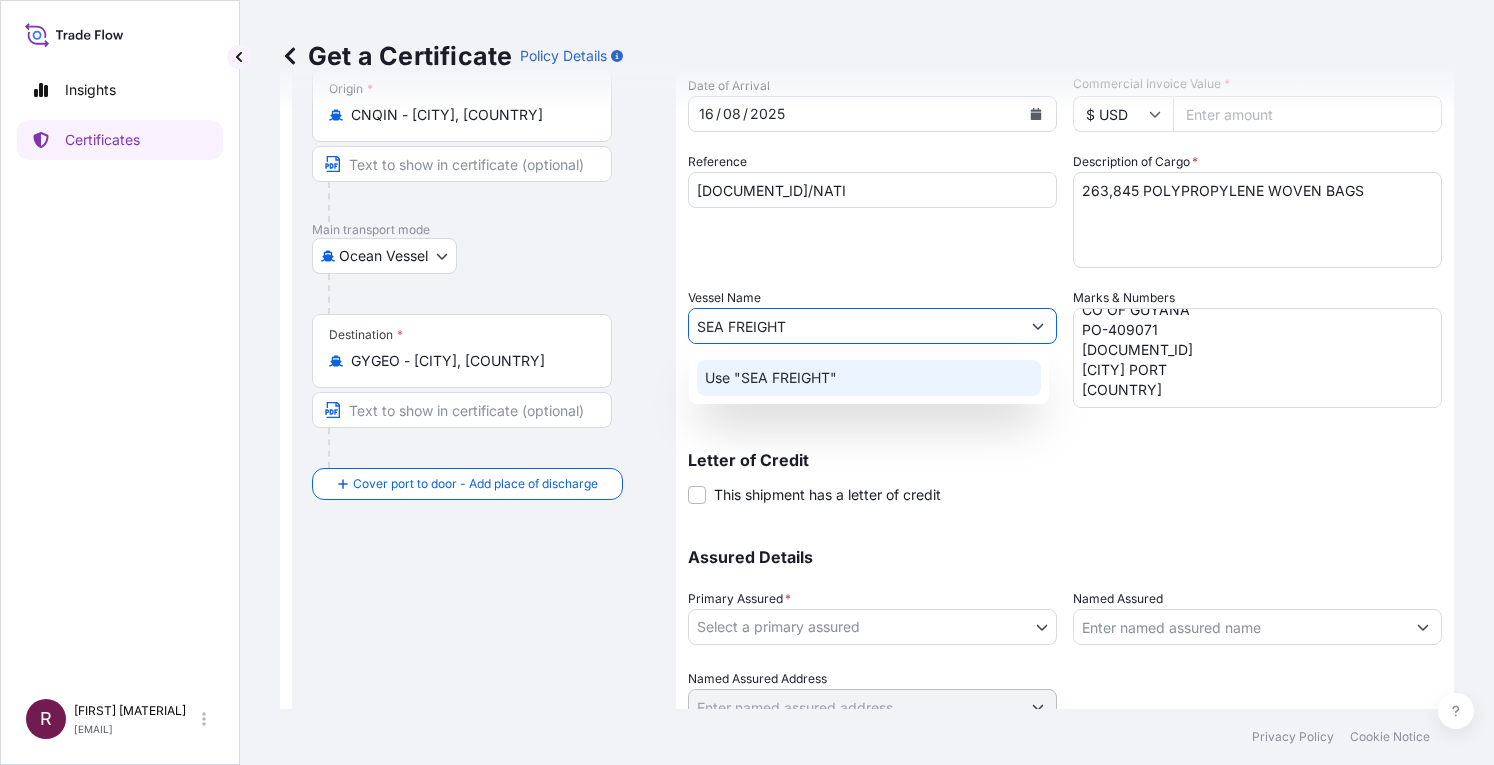 click on "Use "SEA FREIGHT"" 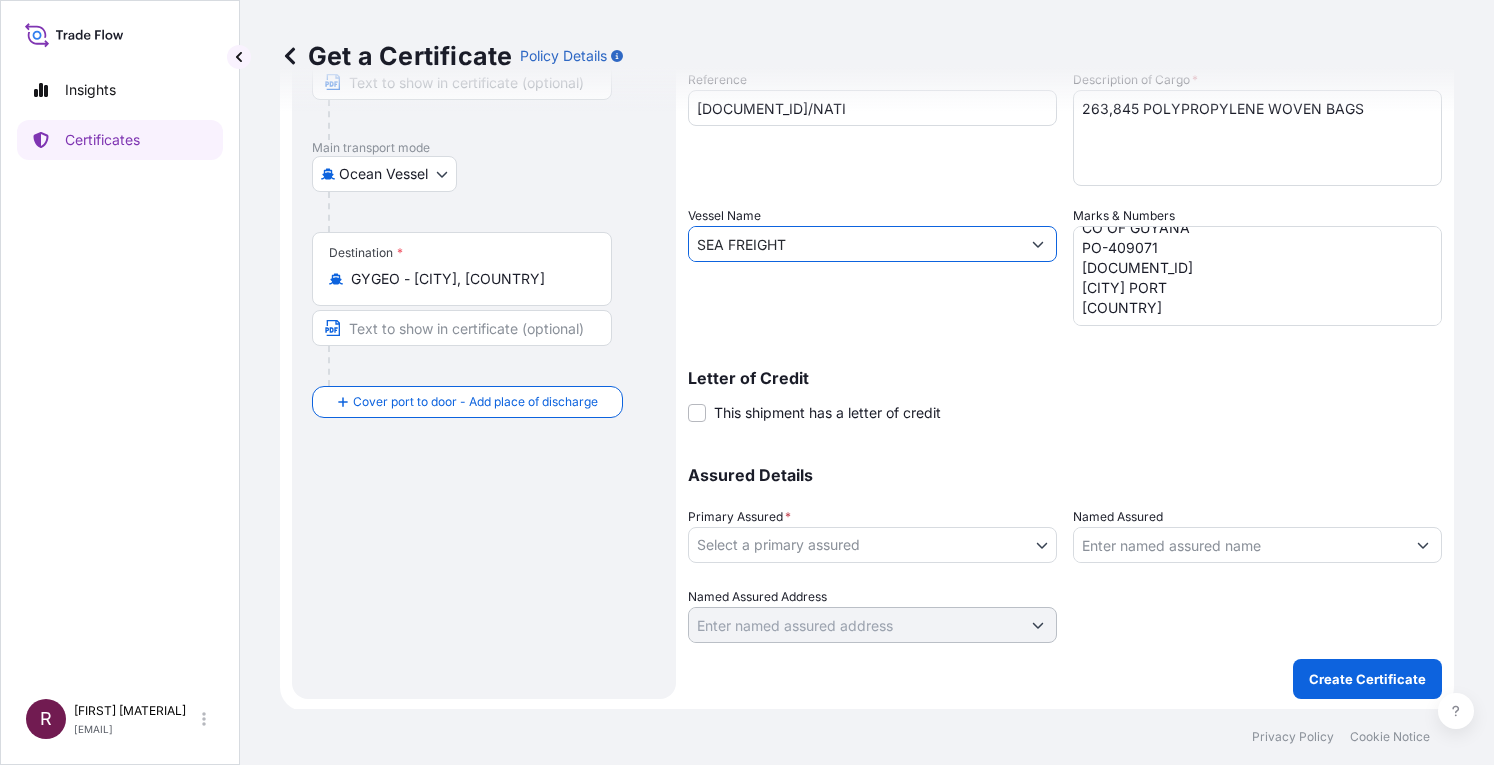 scroll, scrollTop: 283, scrollLeft: 0, axis: vertical 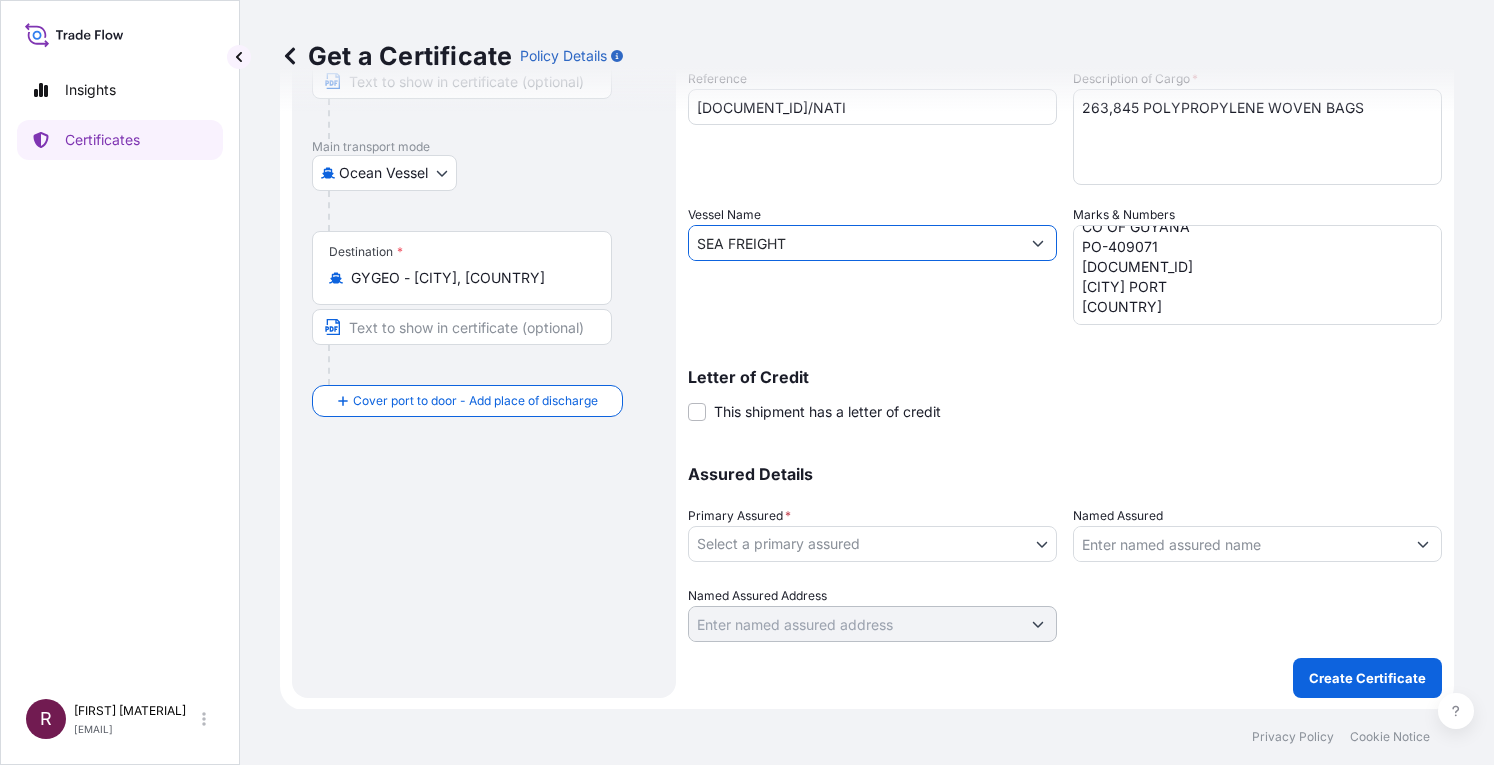 type on "SEA FREIGHT" 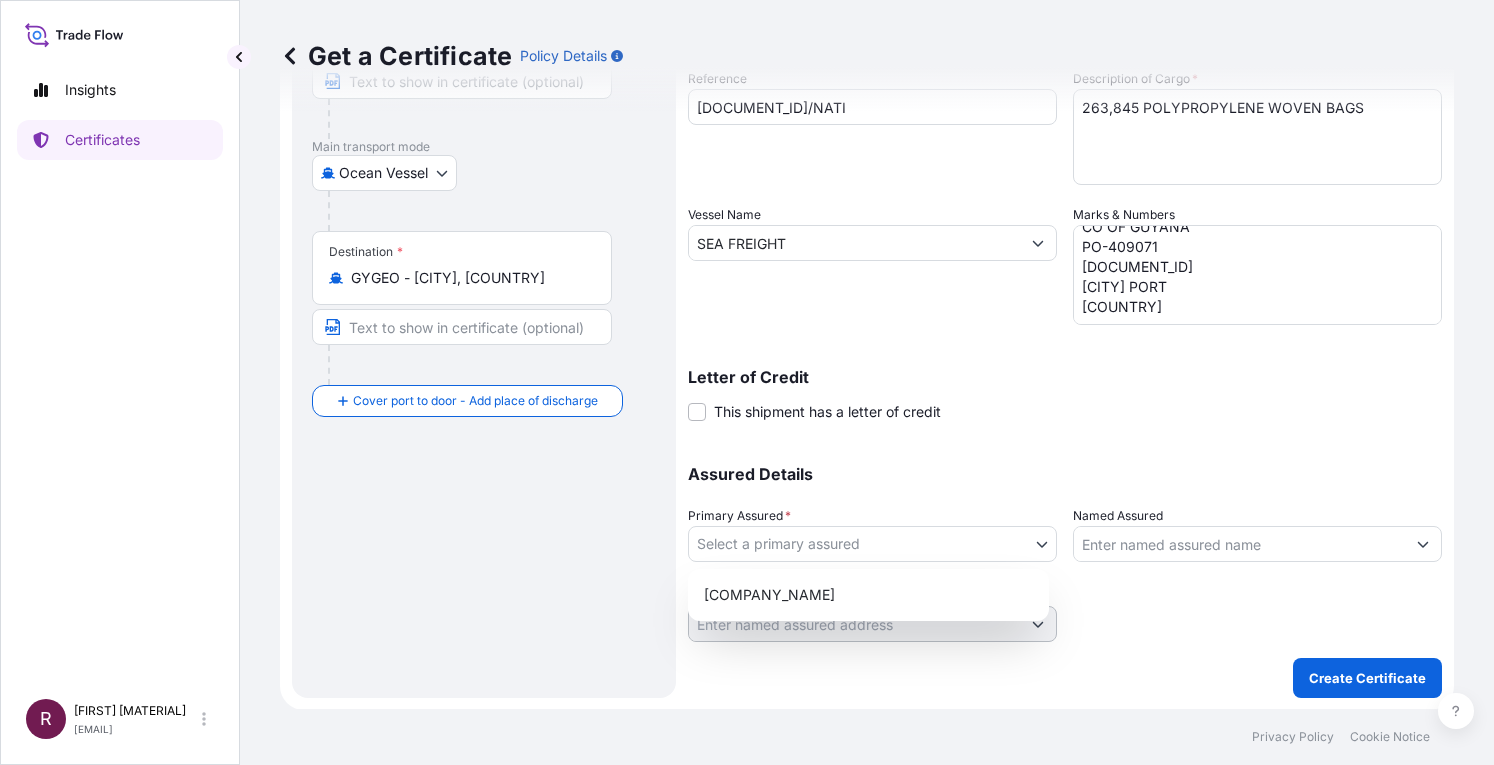 click on "[NUMBER] options available. [NUMBER] options available. [NUMBER] options available. [NUMBER] option available.
Insights Certificates R [FIRST] [LAST] [EMAIL] Get a Certificate Policy Details Route Details Reset Route Details   Cover door to port - Add loading place Place of loading Road / Inland Road / Inland Origin * CNQIN - [CITY], [COUNTRY] Main transport mode Ocean Vessel Air Road Ocean Vessel Destination * GYGEO - [CITY], [COUNTRY] Cover port to door - Add place of discharge Road / Inland Road / Inland Place of Discharge Shipment Details Issue date * [DD] / [MM] / [YYYY] Date of Departure * [DD] / [MM] / [YYYY] Date of Arrival [DD]/[MM]/[YYYY] Commodity As Per Policy Declaration Packing Category Commercial Invoice Value    * $ USD [NUMBER] Reference [DOCUMENT_ID]/NATI Description of Cargo * [NUMBER], [NUMBER] [MATERIAL] Vessel Name [LOCATION] [MATERIAL] Marks & Numbers NATIONAL MILLING
CO OF GUYANA
PO-409071
[DOCUMENT_ID]
[CITY] PORT
[COUNTRY] Letter of Credit This shipment has a letter of credit Letter of credit * Assured Details" at bounding box center (747, 382) 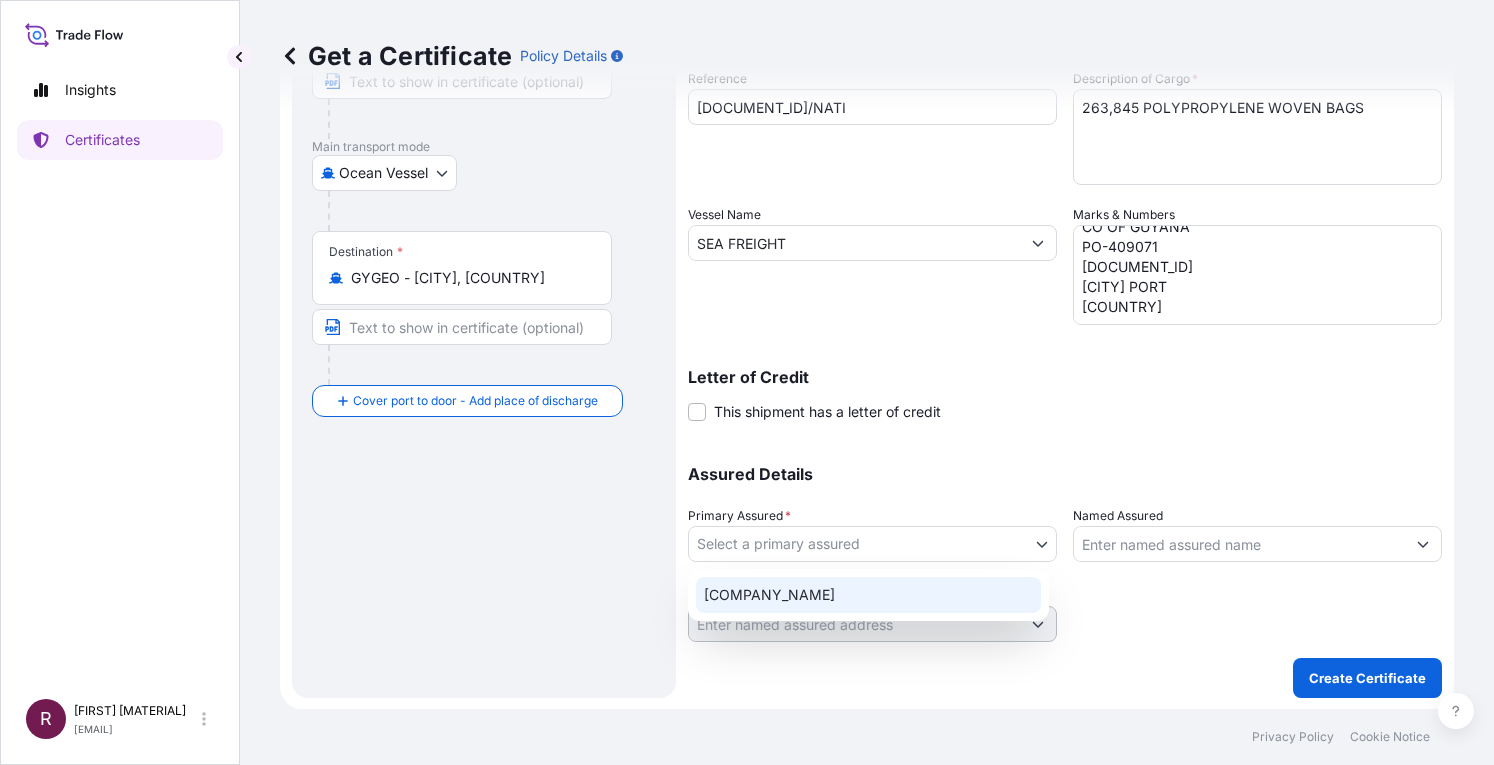 click on "[COMPANY_NAME]" at bounding box center [868, 595] 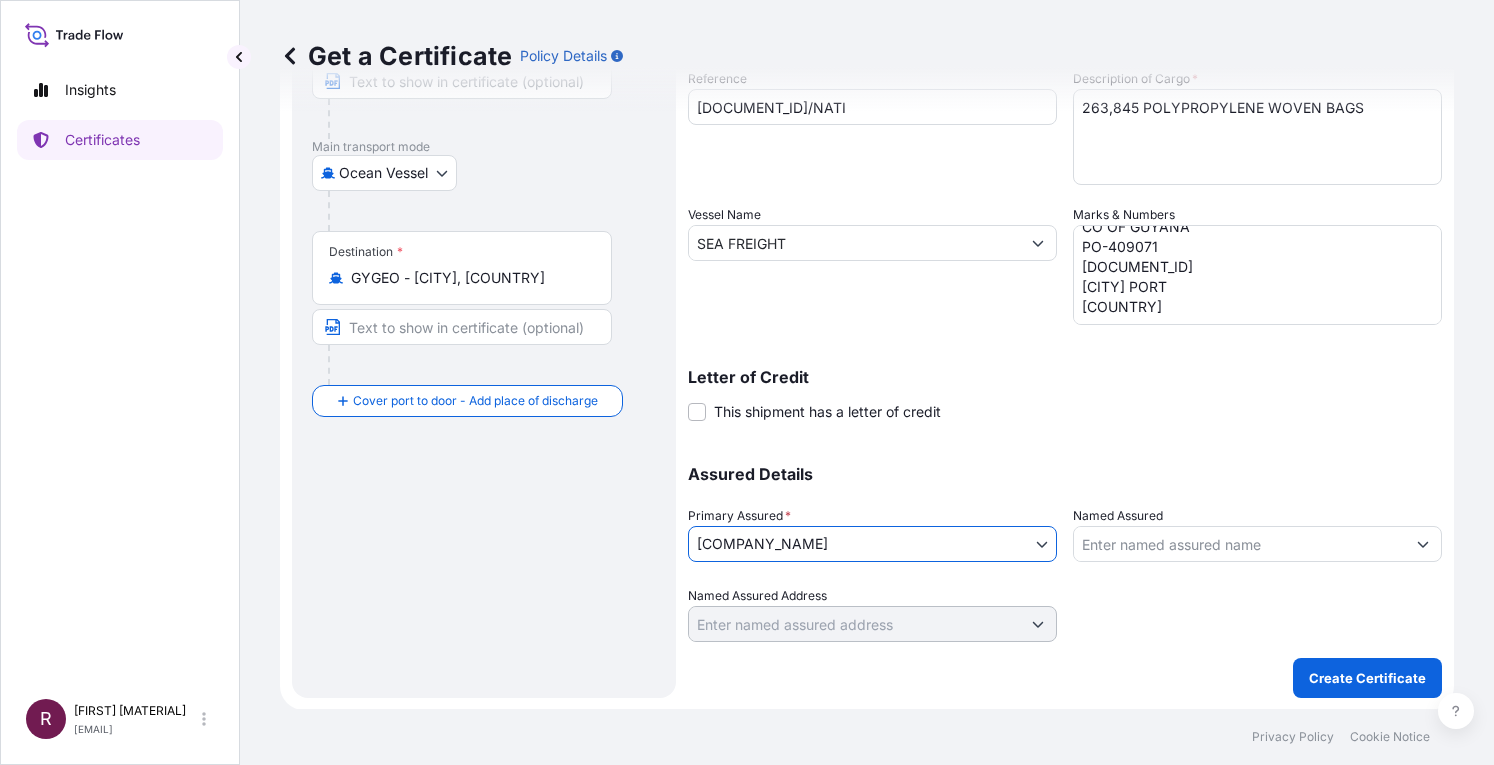 click on "Named Assured" at bounding box center [1239, 544] 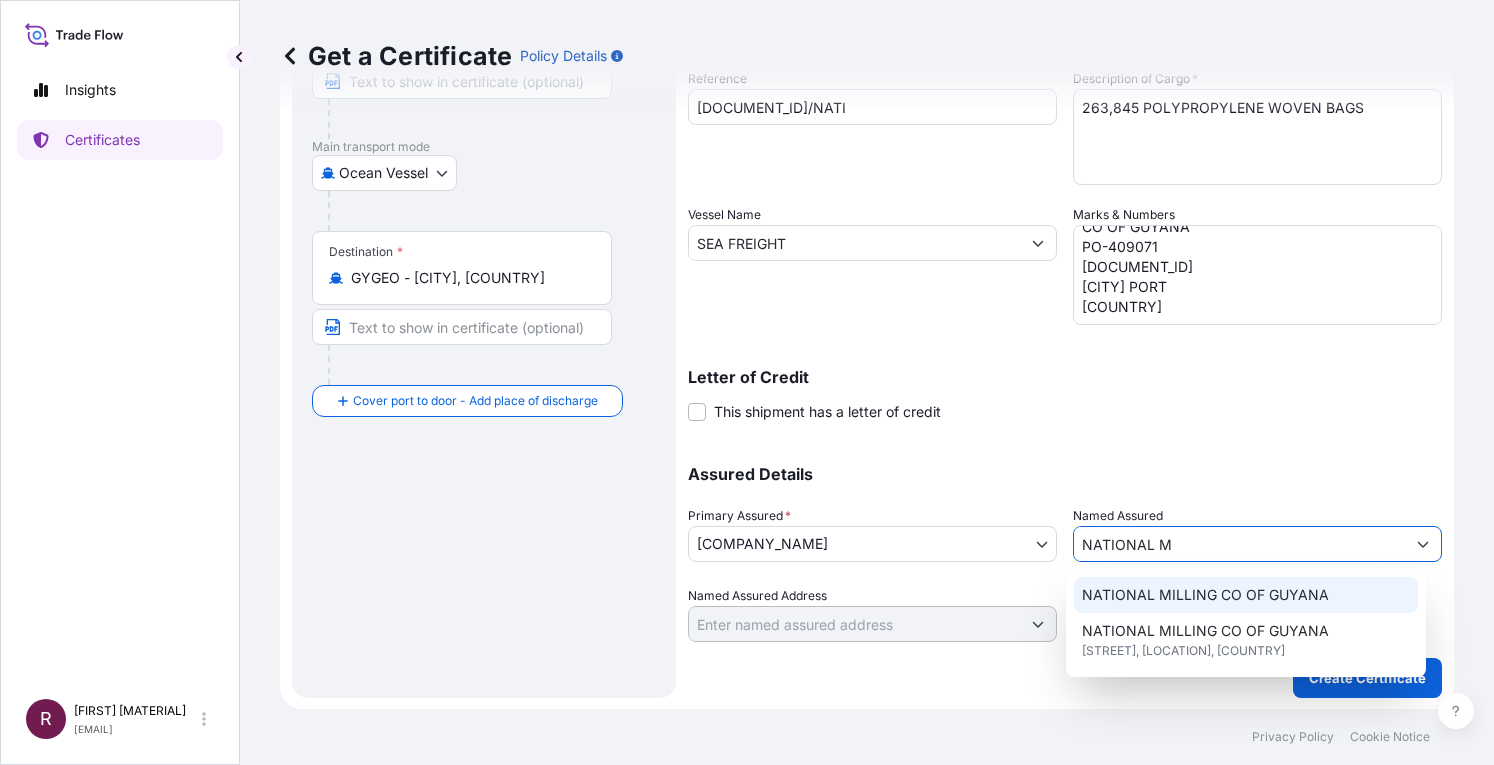 click on "NATIONAL MILLING CO OF GUYANA" at bounding box center [1205, 595] 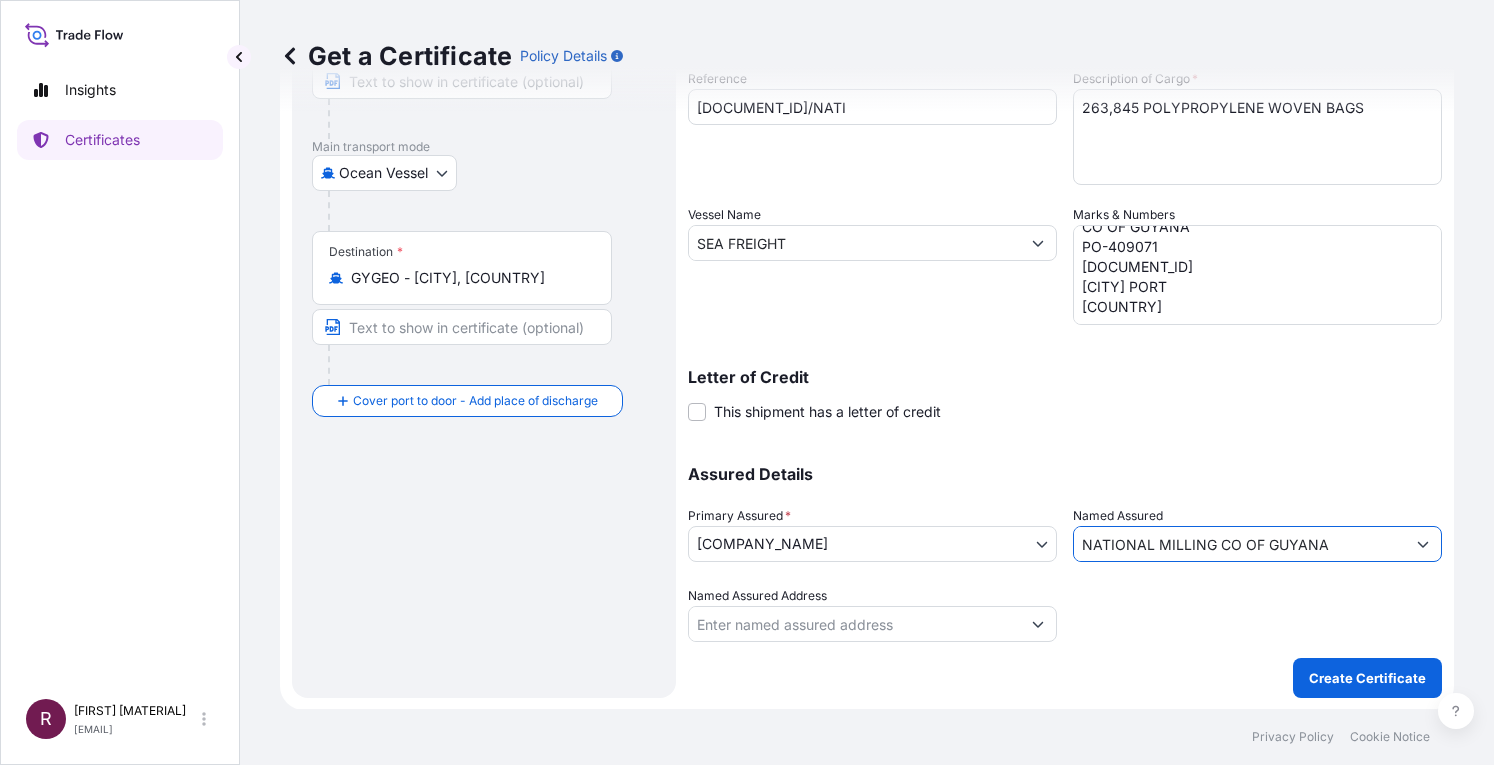 type on "NATIONAL MILLING CO OF GUYANA" 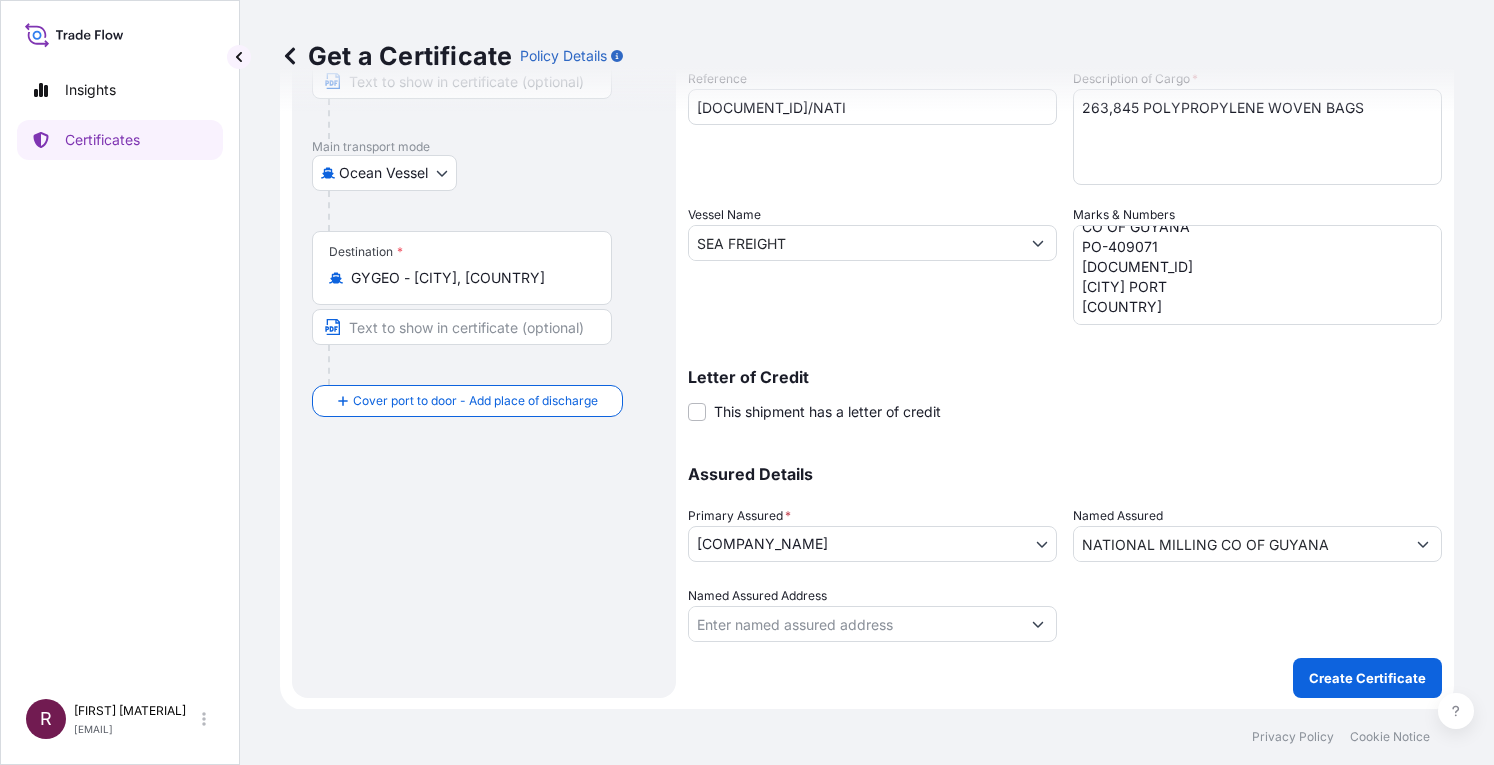 click at bounding box center [1257, 614] 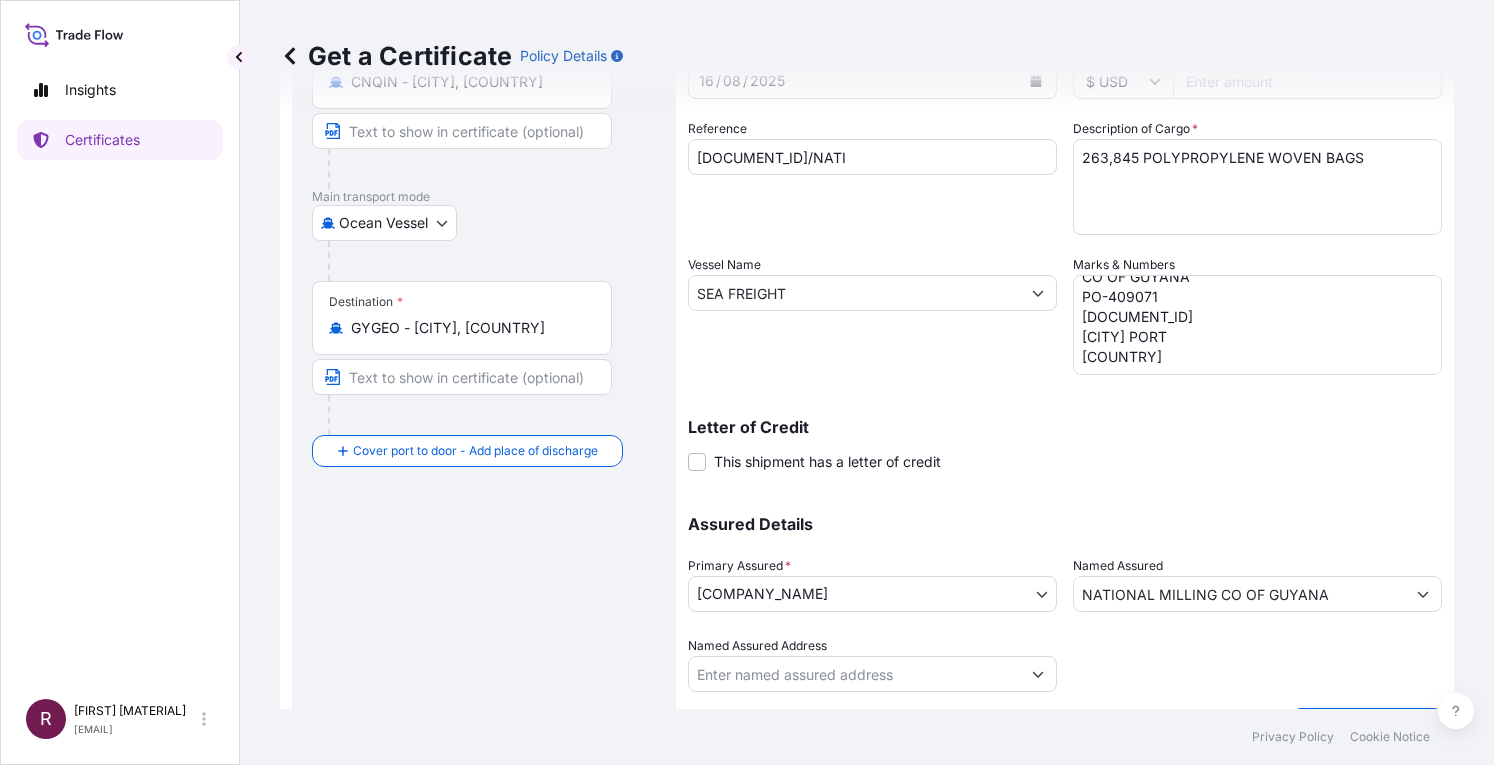 scroll, scrollTop: 283, scrollLeft: 0, axis: vertical 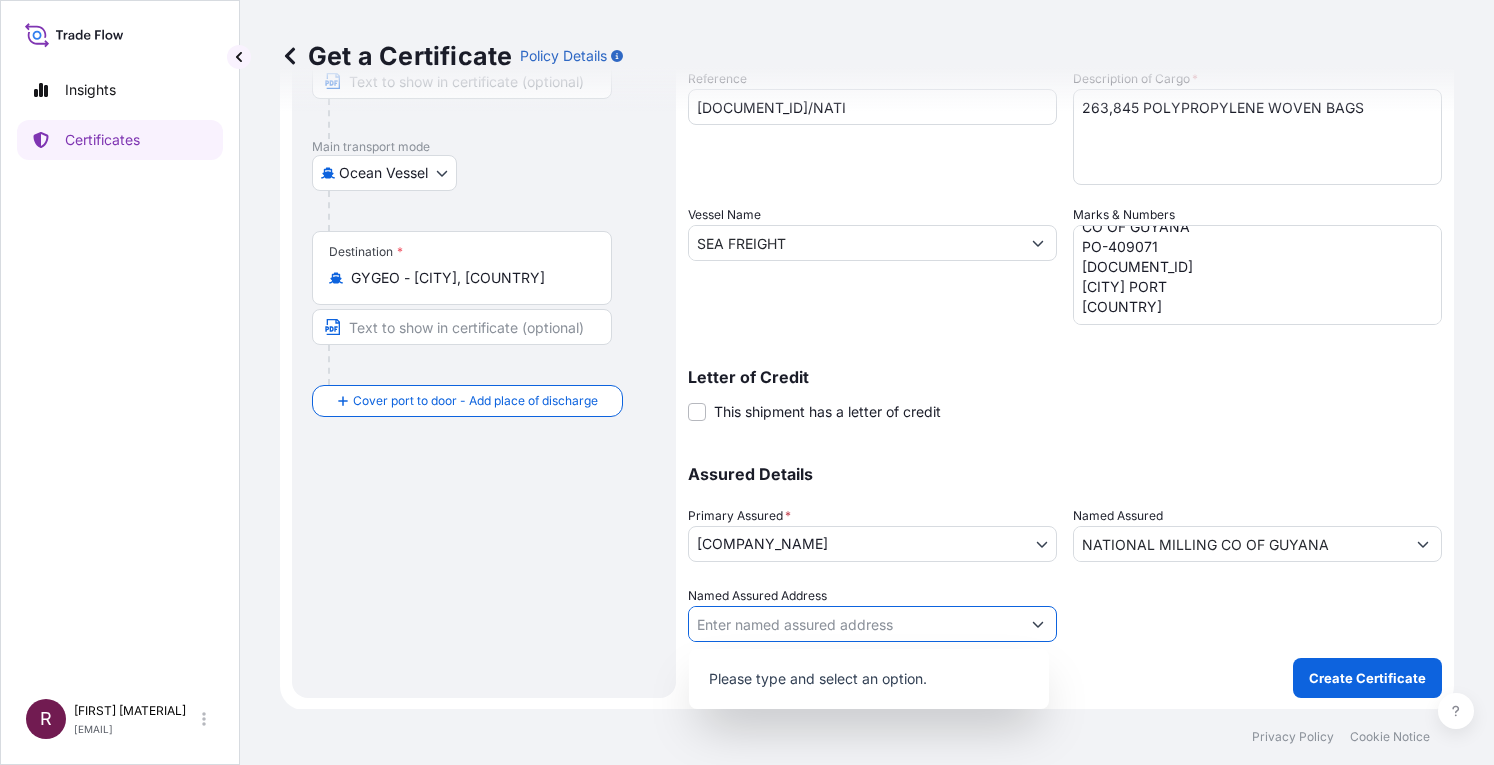 click 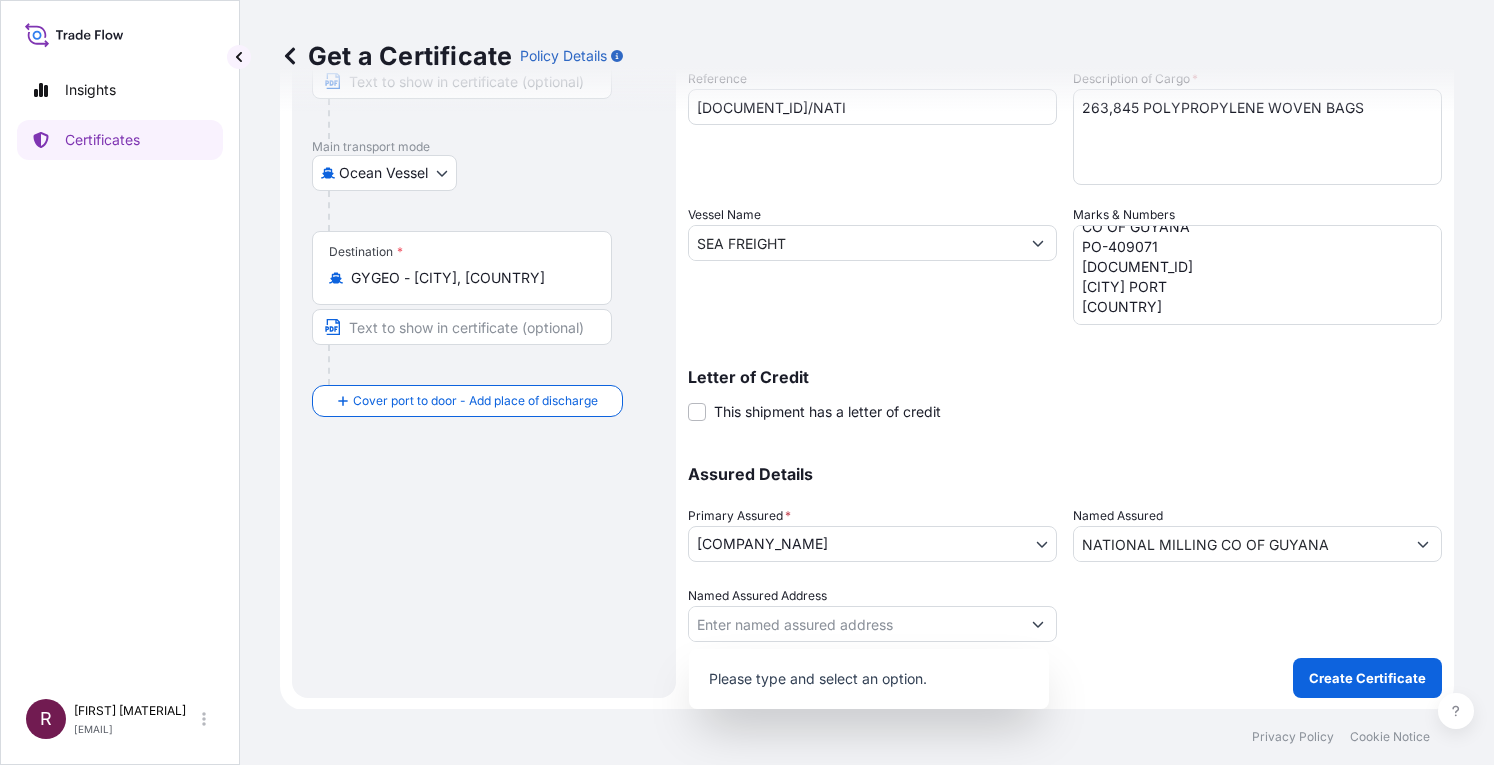 click at bounding box center [1257, 614] 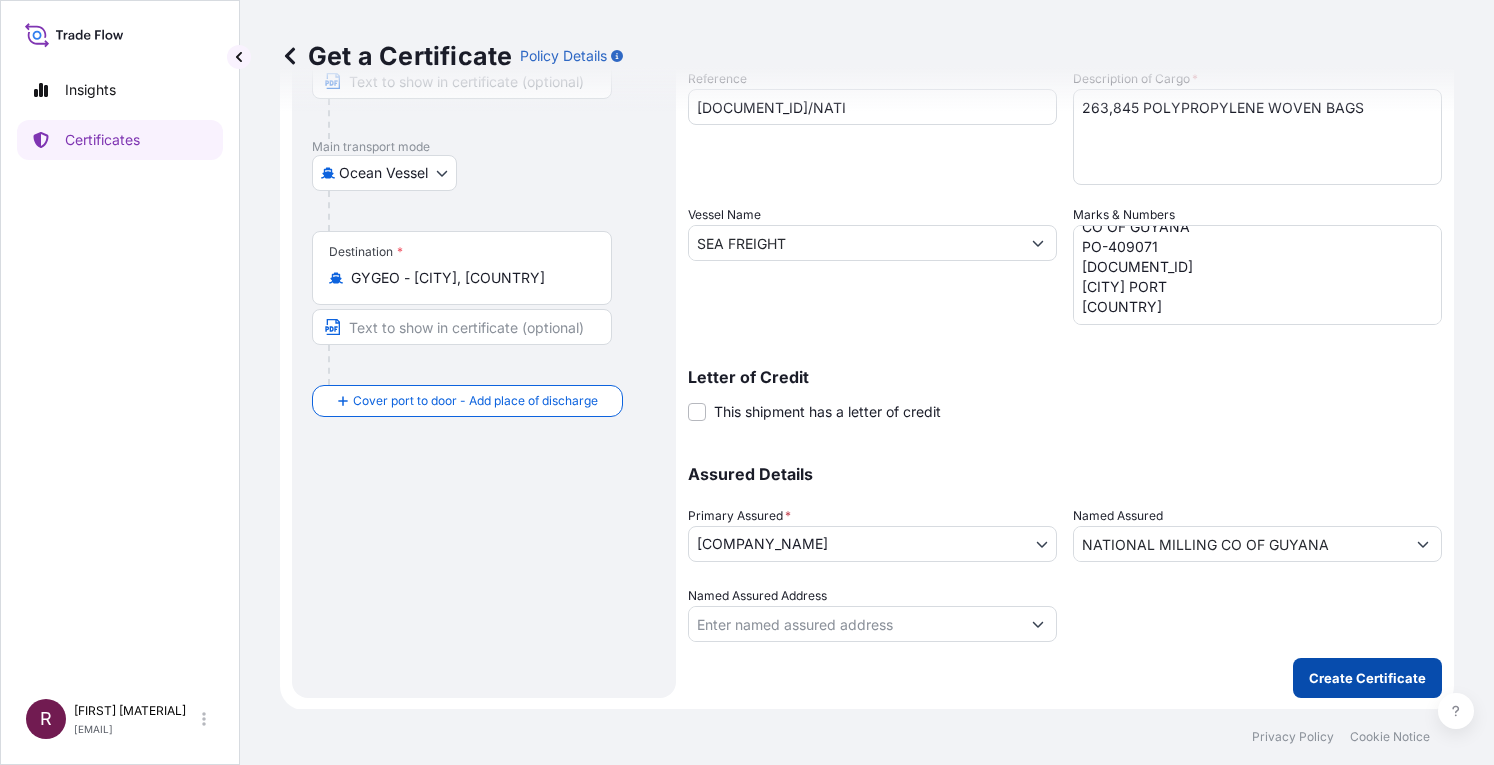 click on "Create Certificate" at bounding box center (1367, 678) 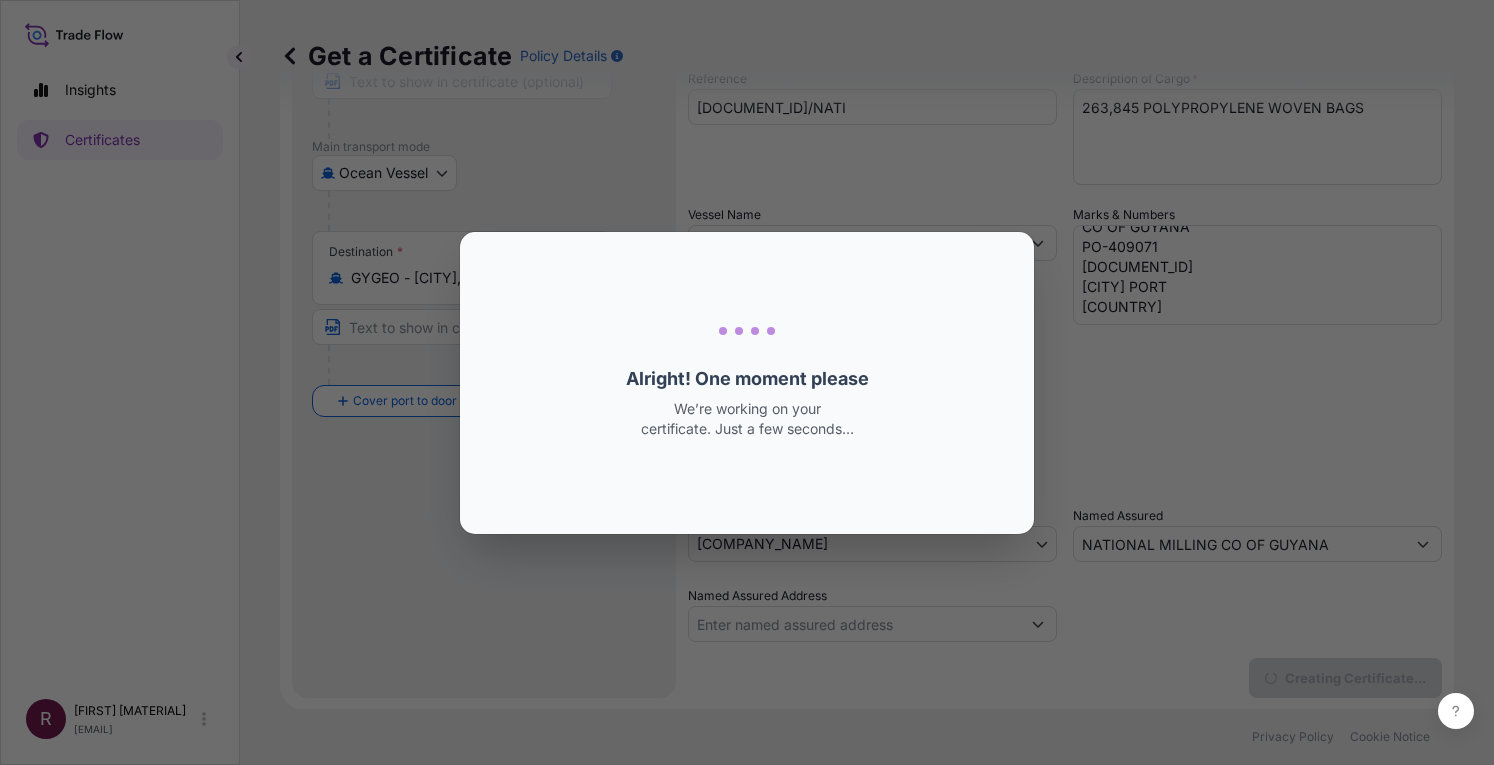 scroll, scrollTop: 0, scrollLeft: 0, axis: both 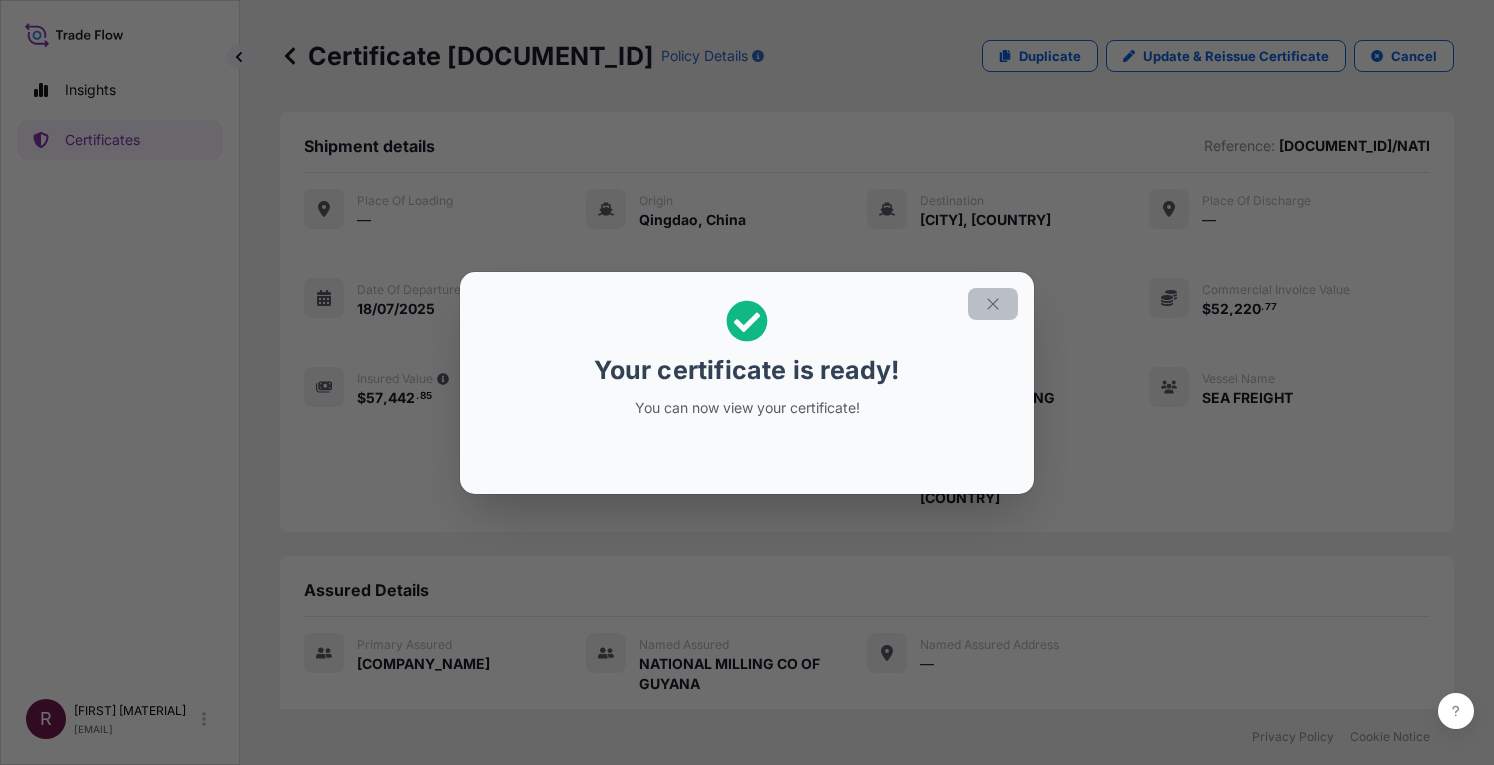 click 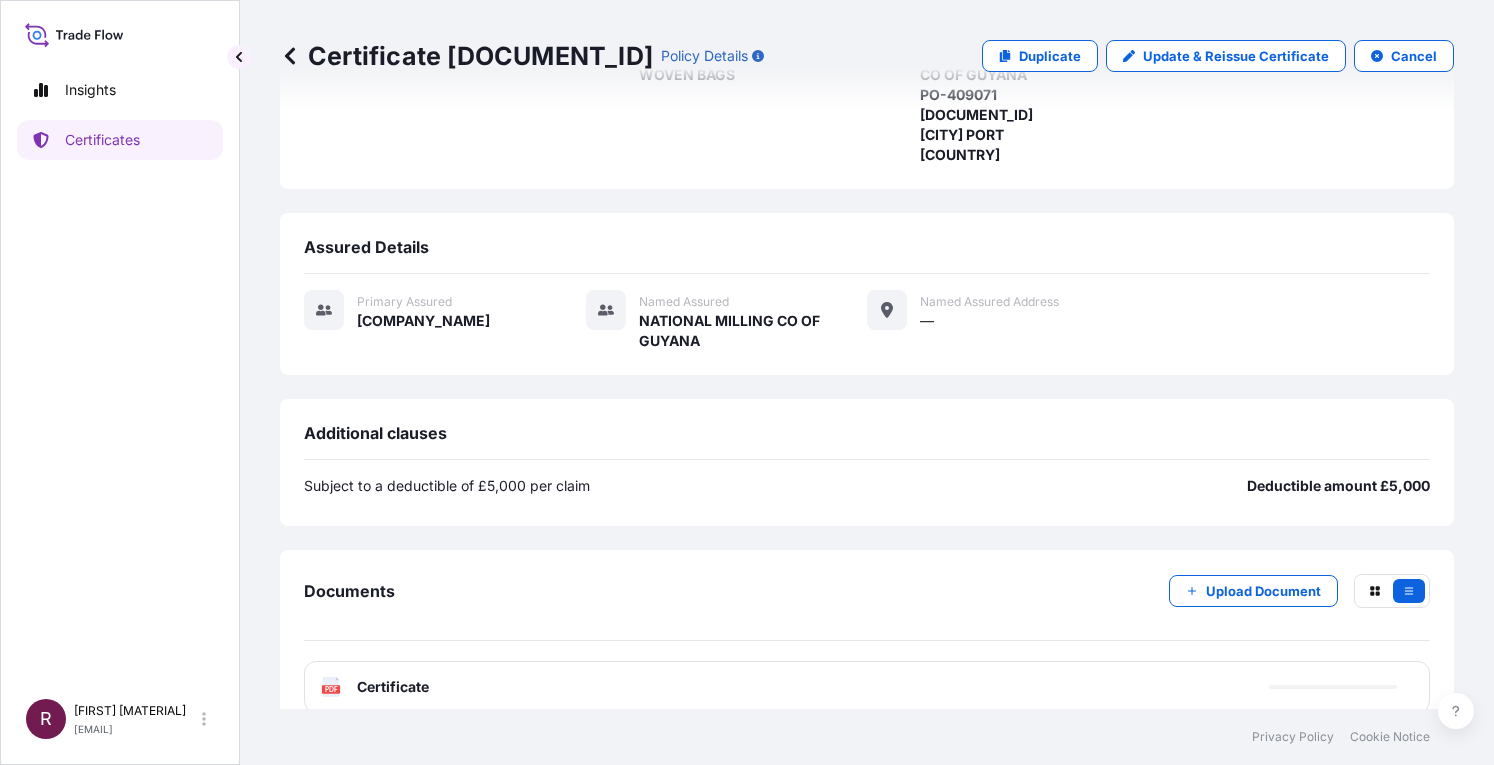 scroll, scrollTop: 367, scrollLeft: 0, axis: vertical 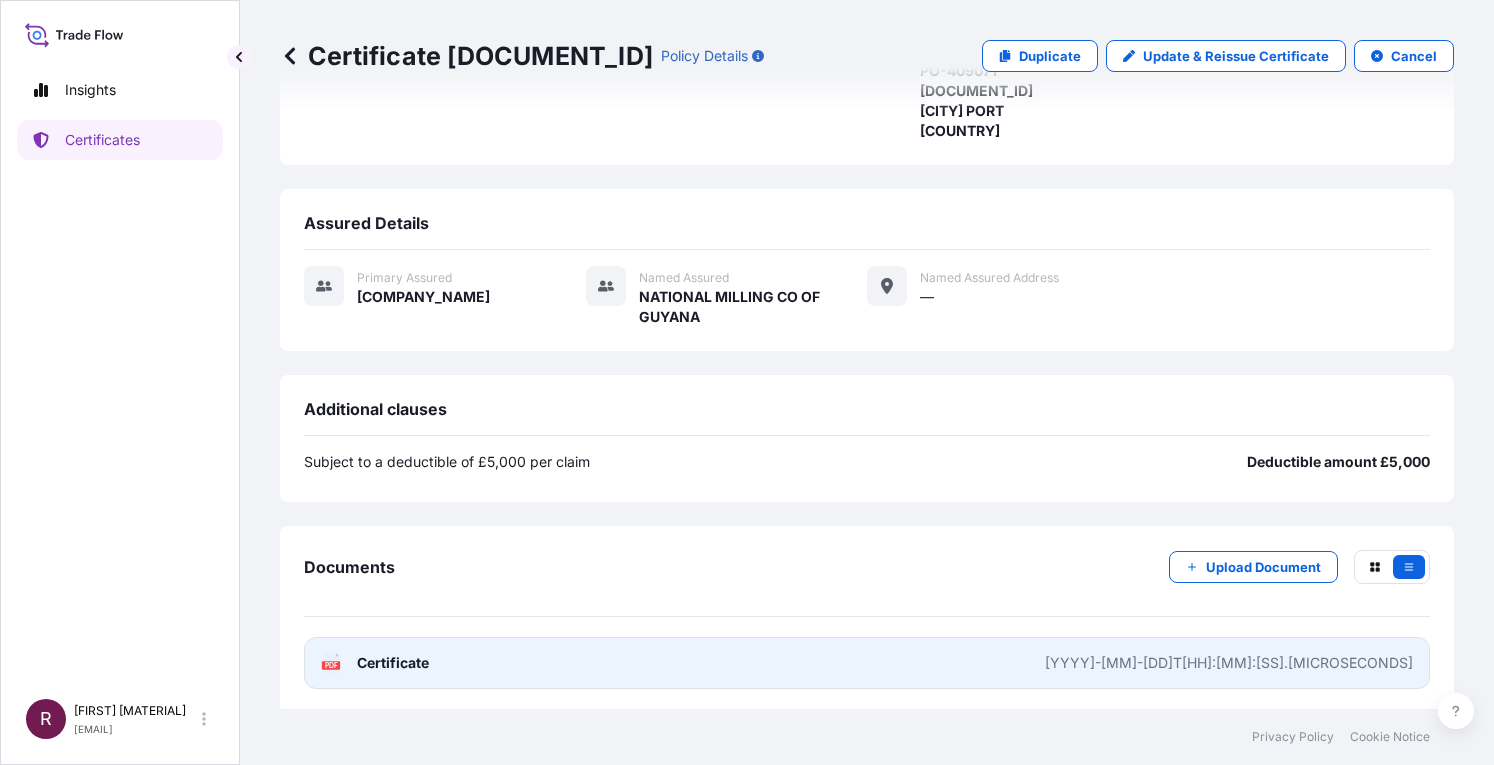 click on "Certificate" at bounding box center [393, 663] 